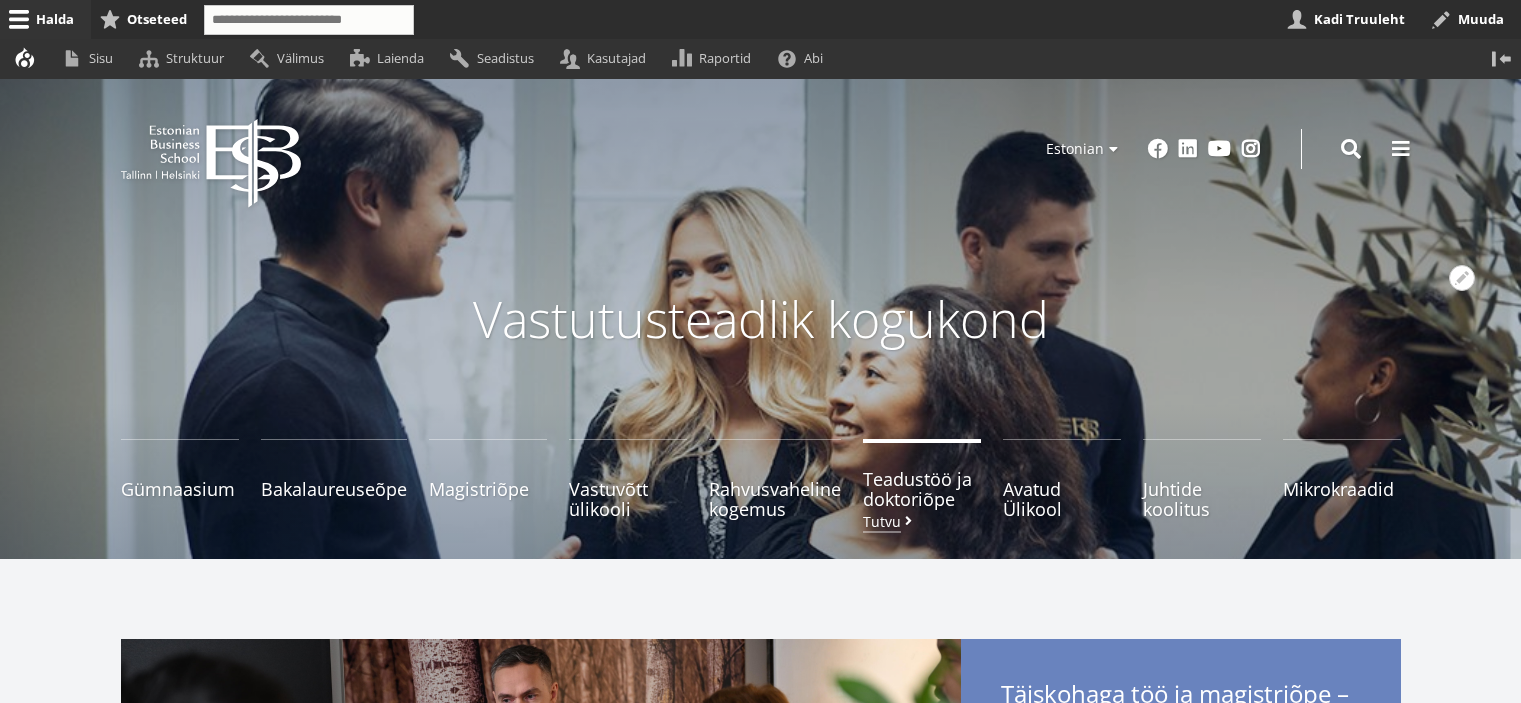 scroll, scrollTop: 0, scrollLeft: 0, axis: both 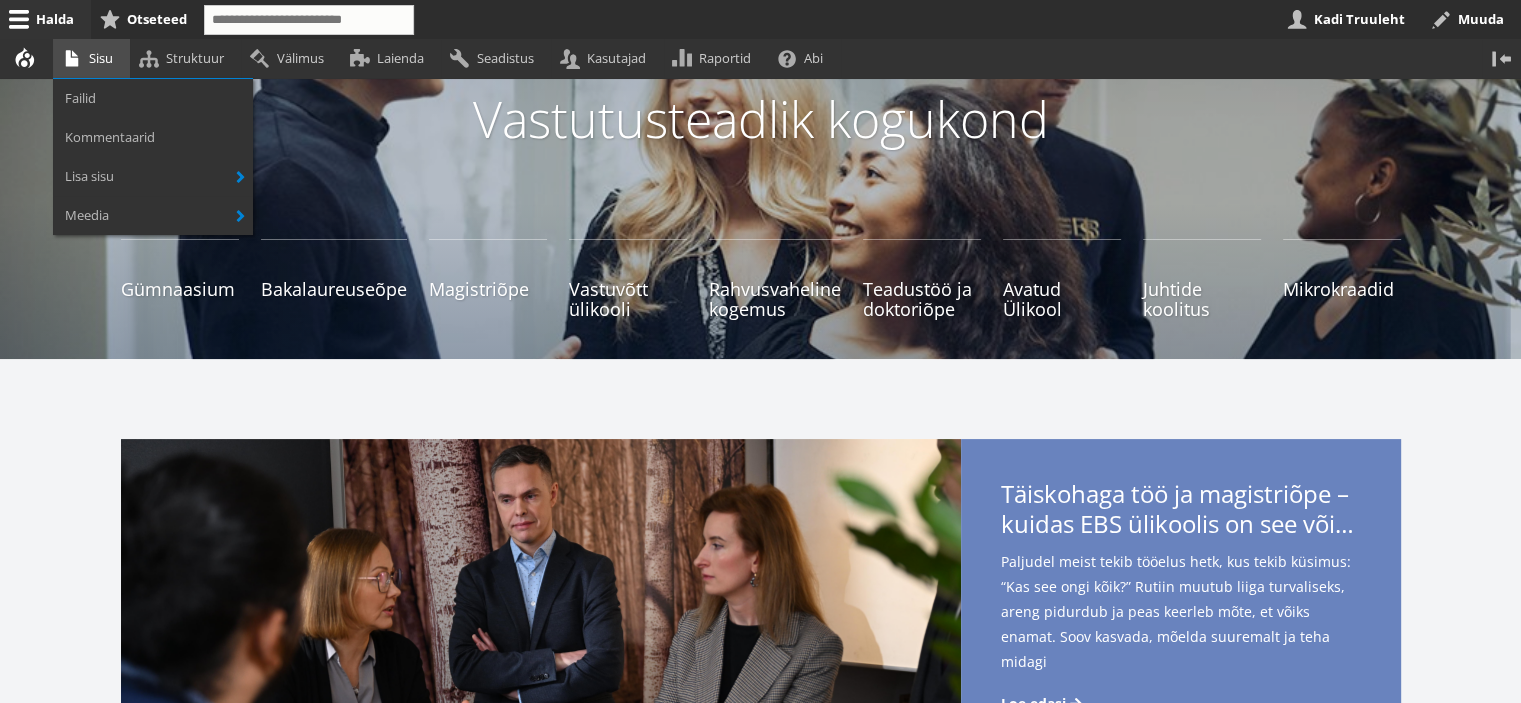 click on "Sisu" at bounding box center (91, 58) 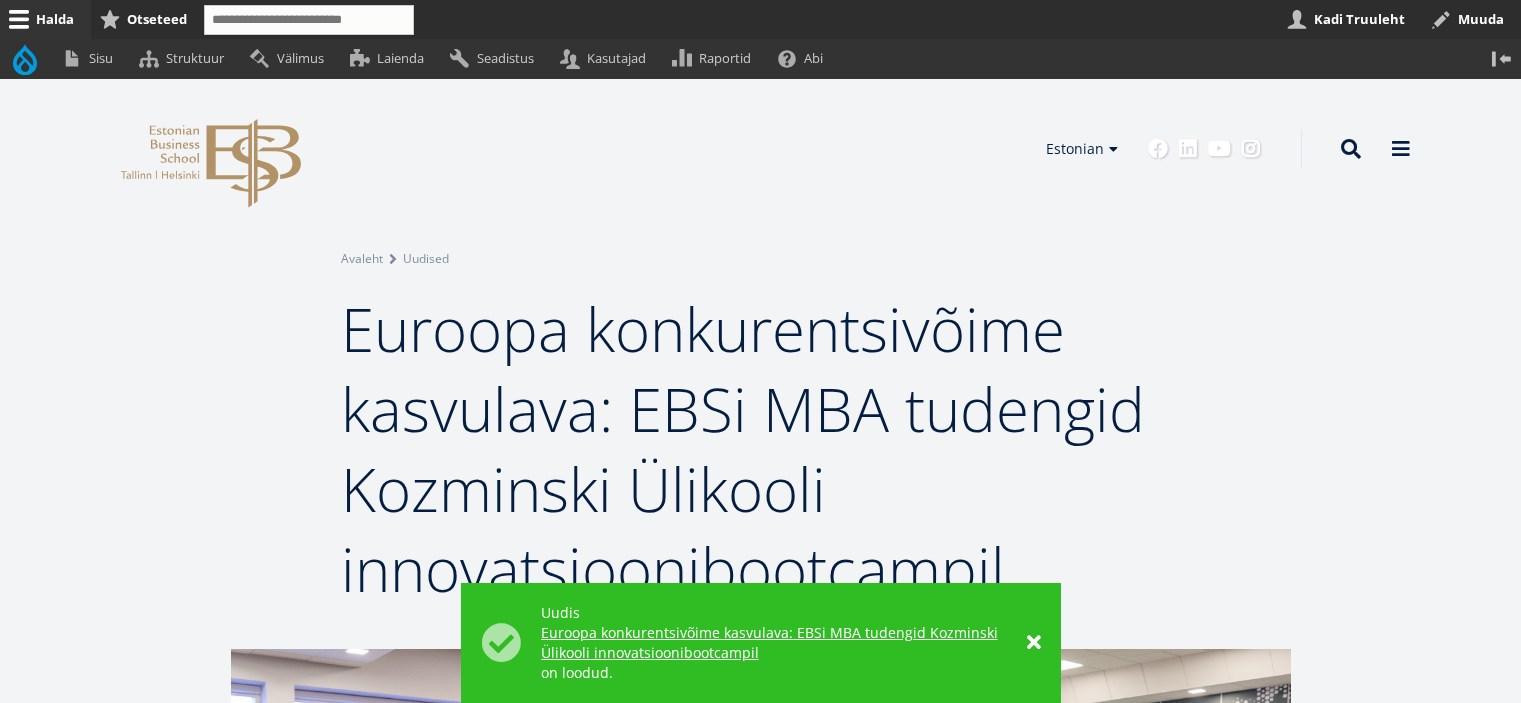 scroll, scrollTop: 0, scrollLeft: 0, axis: both 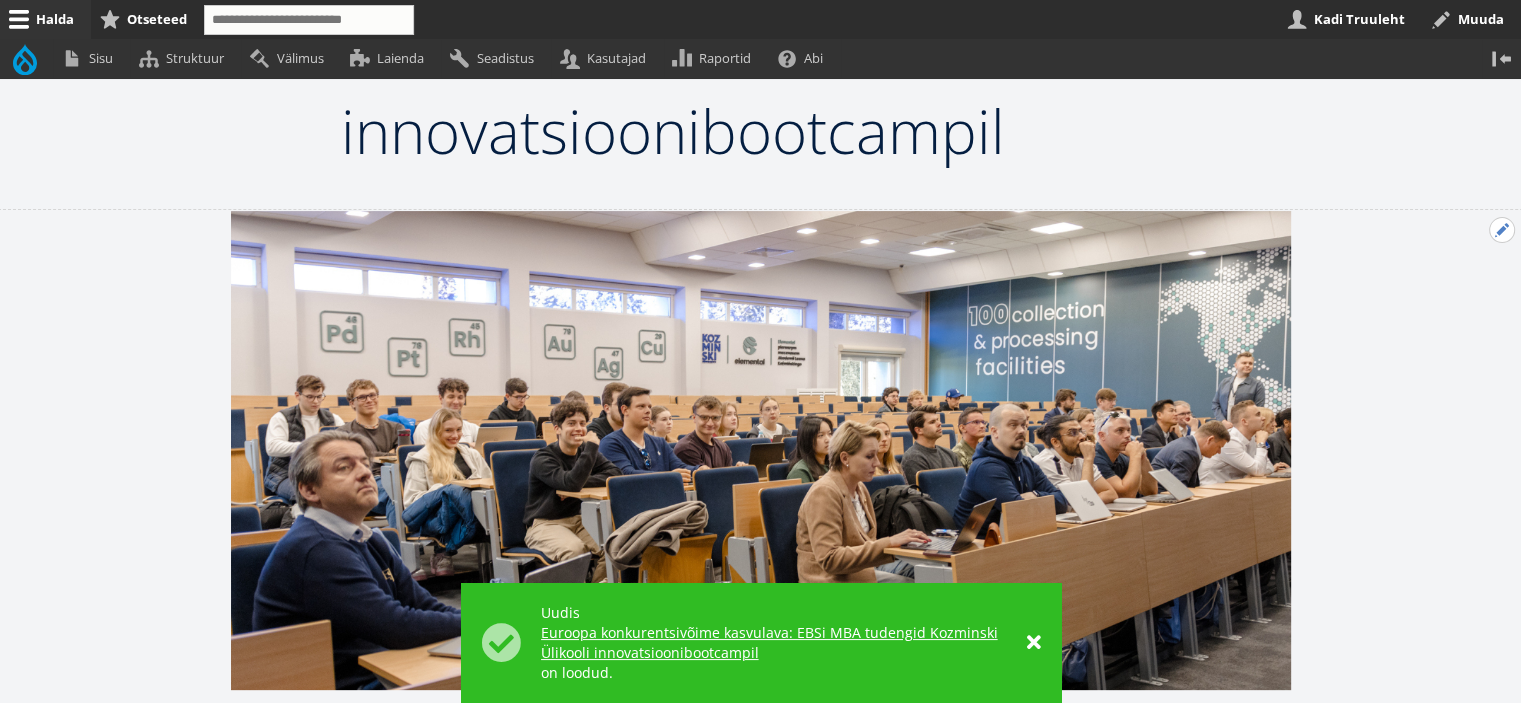 click on "Avatud Eelmine uudis seaded" at bounding box center (1502, 230) 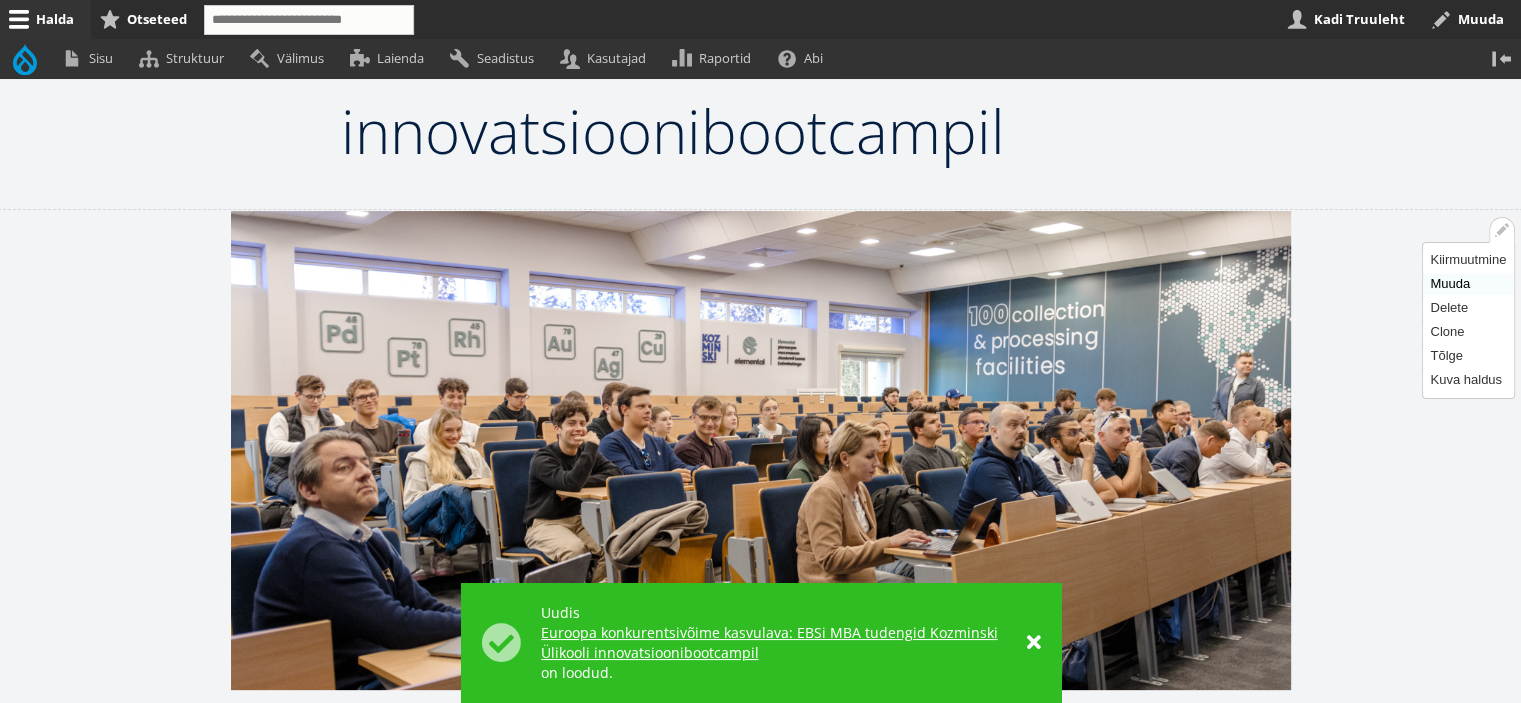 click on "Muuda" at bounding box center (1468, 284) 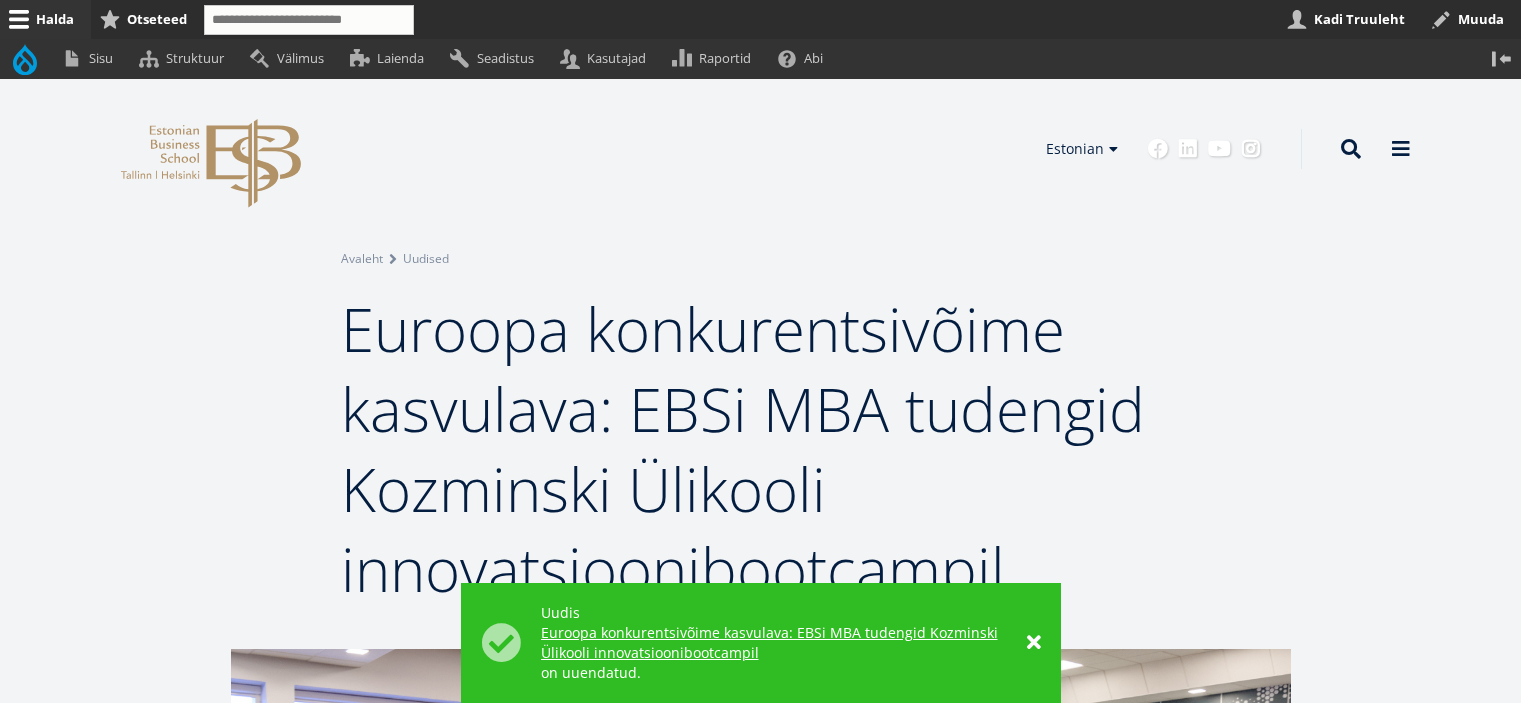scroll, scrollTop: 0, scrollLeft: 0, axis: both 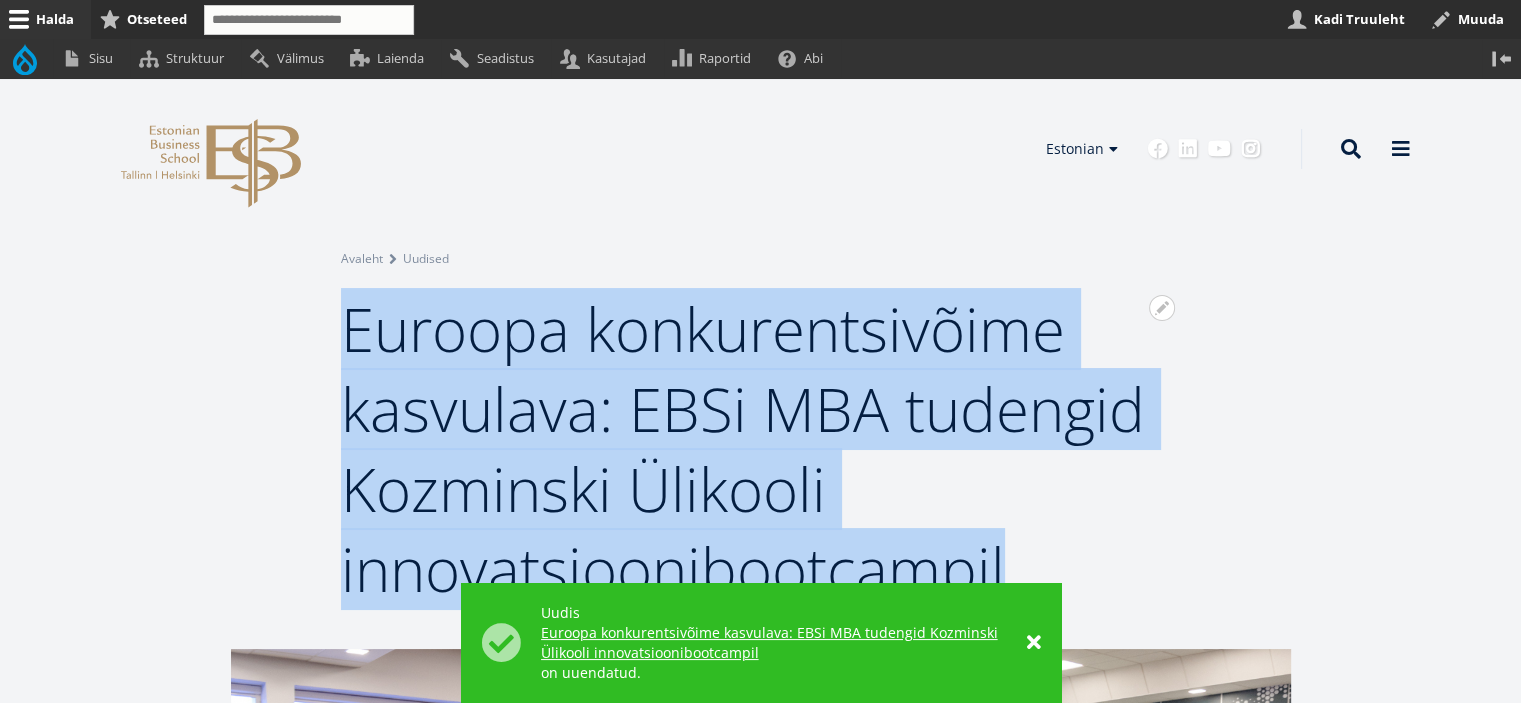 drag, startPoint x: 350, startPoint y: 321, endPoint x: 1038, endPoint y: 560, distance: 728.33026 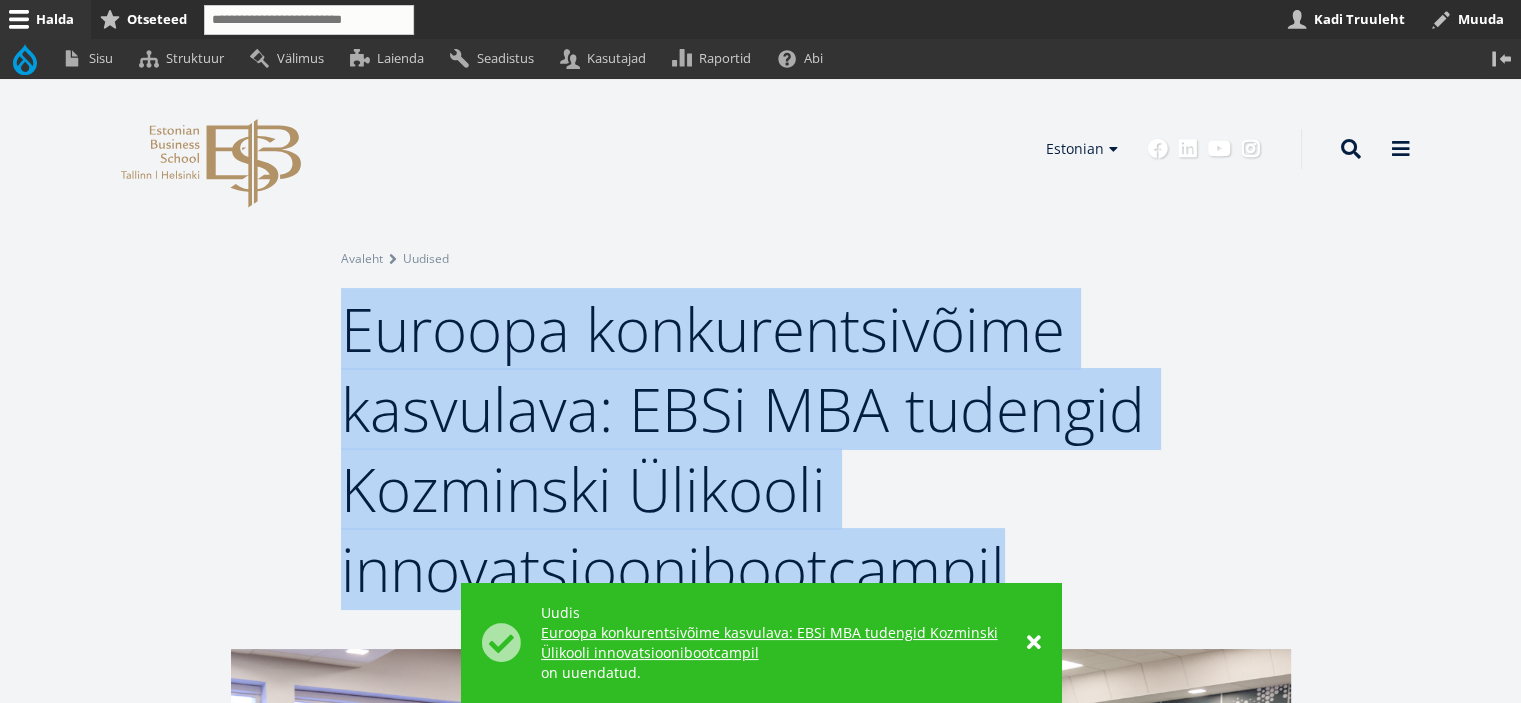 copy on "Euroopa konkurentsivõime kasvulava: EBSi MBA tudengid Kozminski Ülikooli innovatsioonibootcampil" 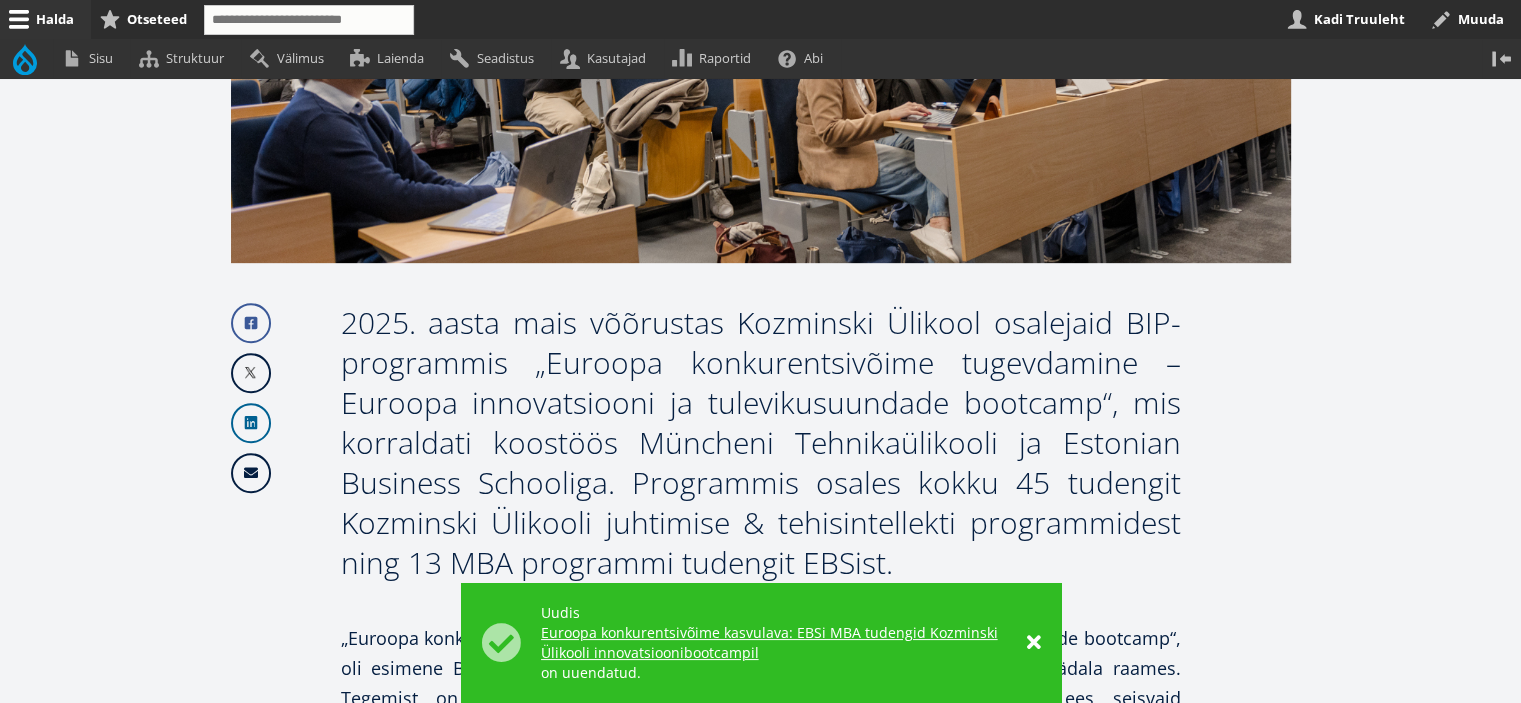 scroll, scrollTop: 1000, scrollLeft: 0, axis: vertical 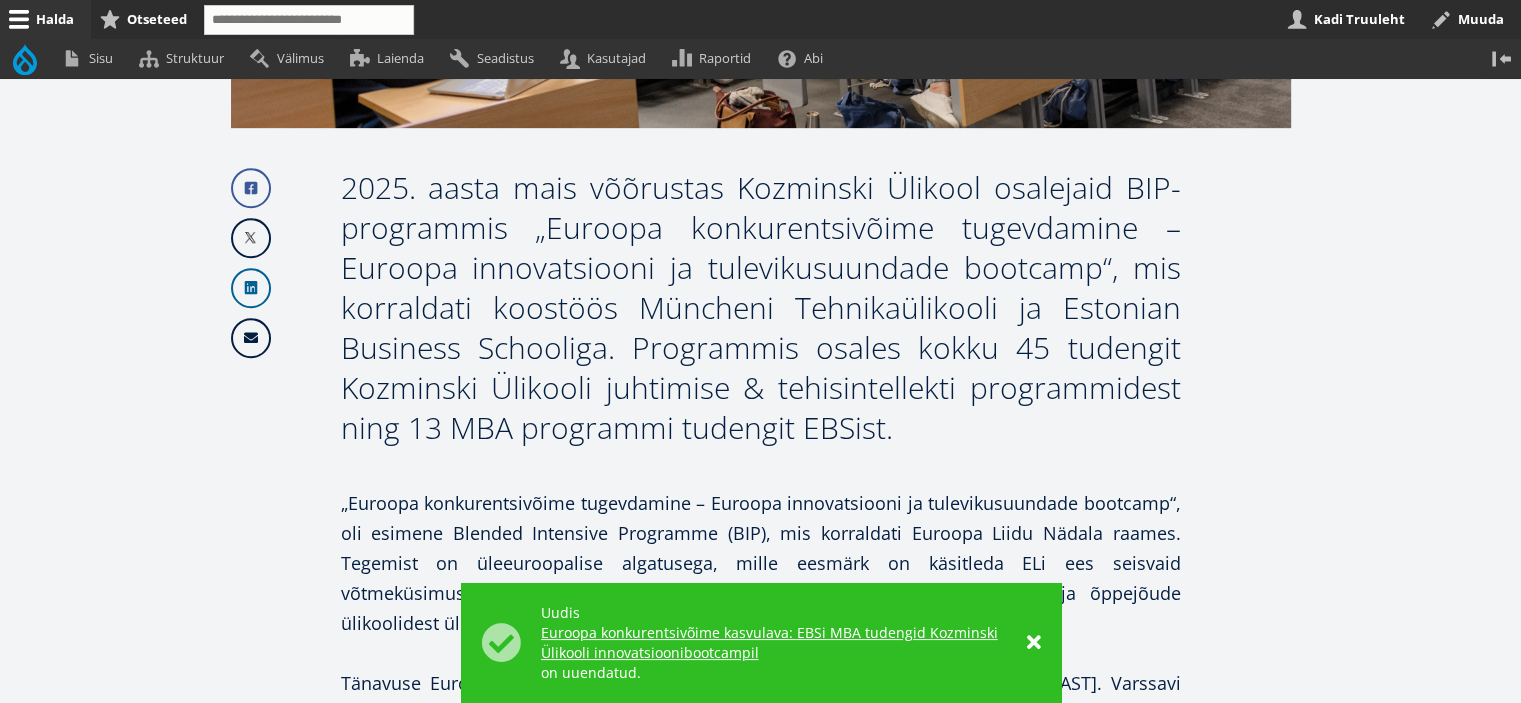drag, startPoint x: 888, startPoint y: 431, endPoint x: 343, endPoint y: 202, distance: 591.1565 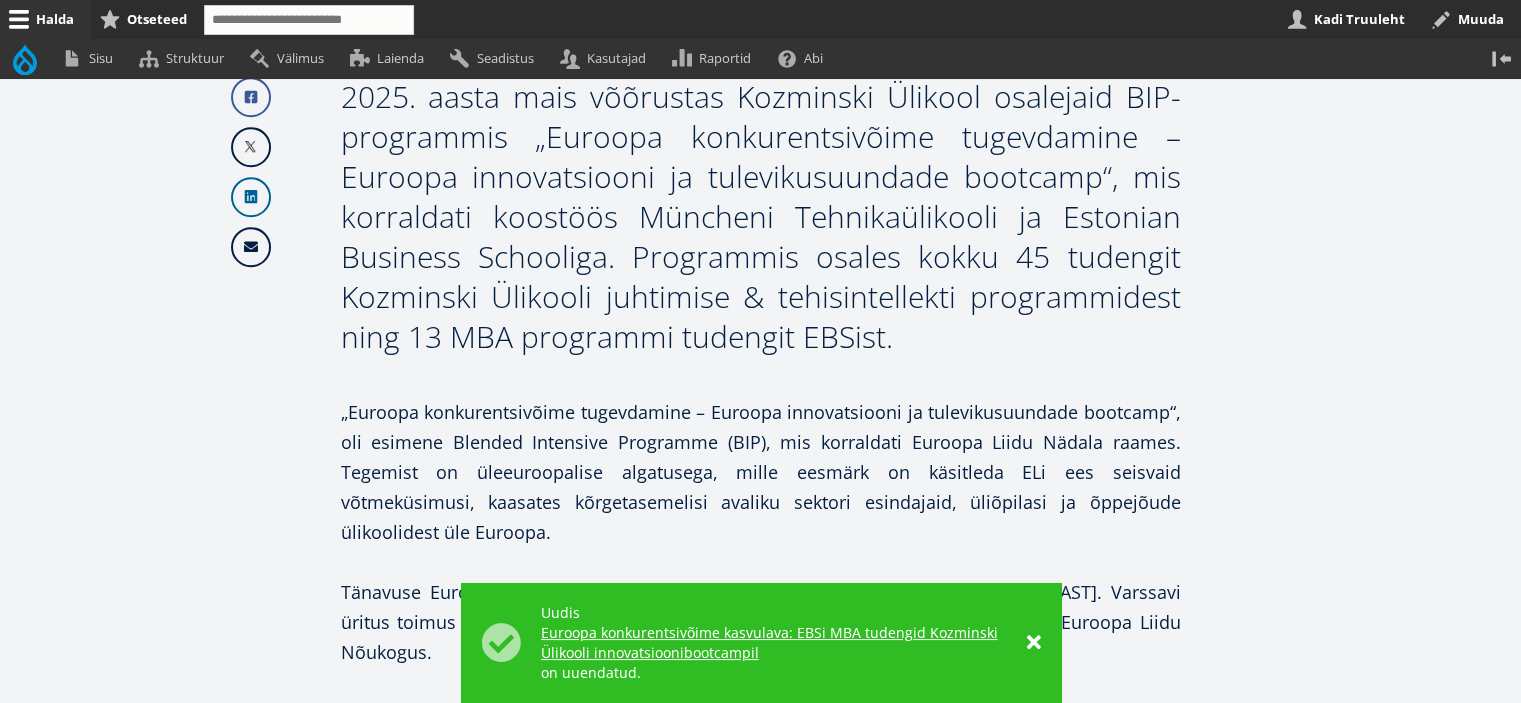 scroll, scrollTop: 1200, scrollLeft: 0, axis: vertical 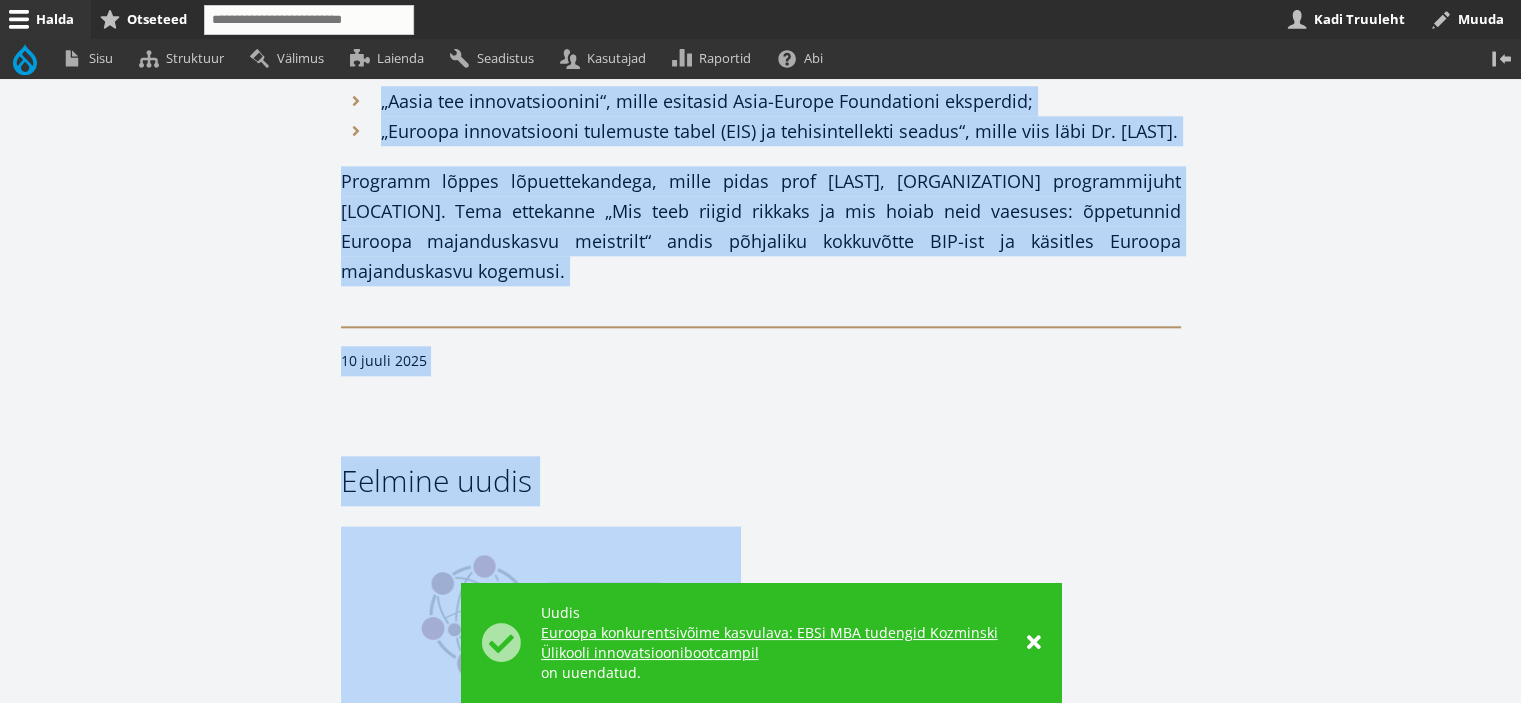 drag, startPoint x: 340, startPoint y: 305, endPoint x: 635, endPoint y: 279, distance: 296.14355 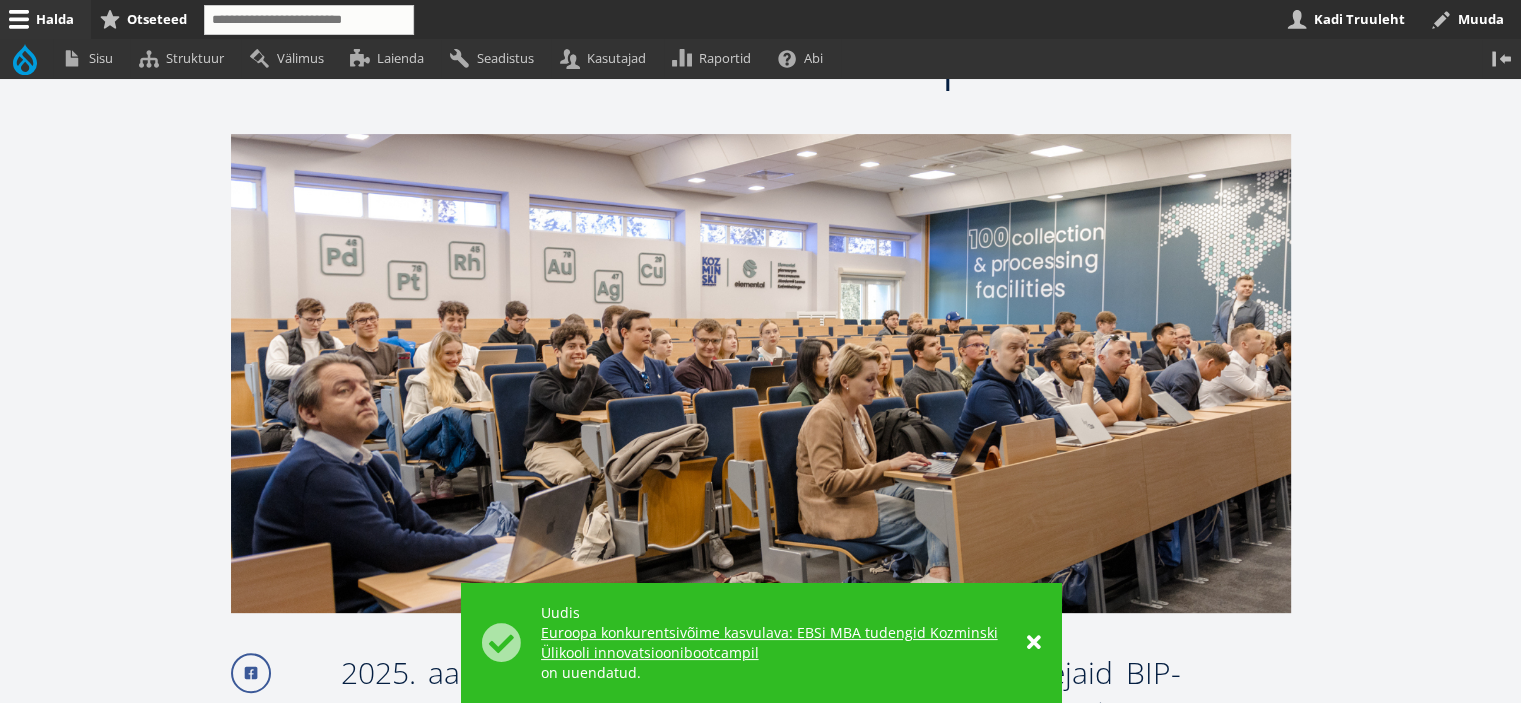 scroll, scrollTop: 356, scrollLeft: 0, axis: vertical 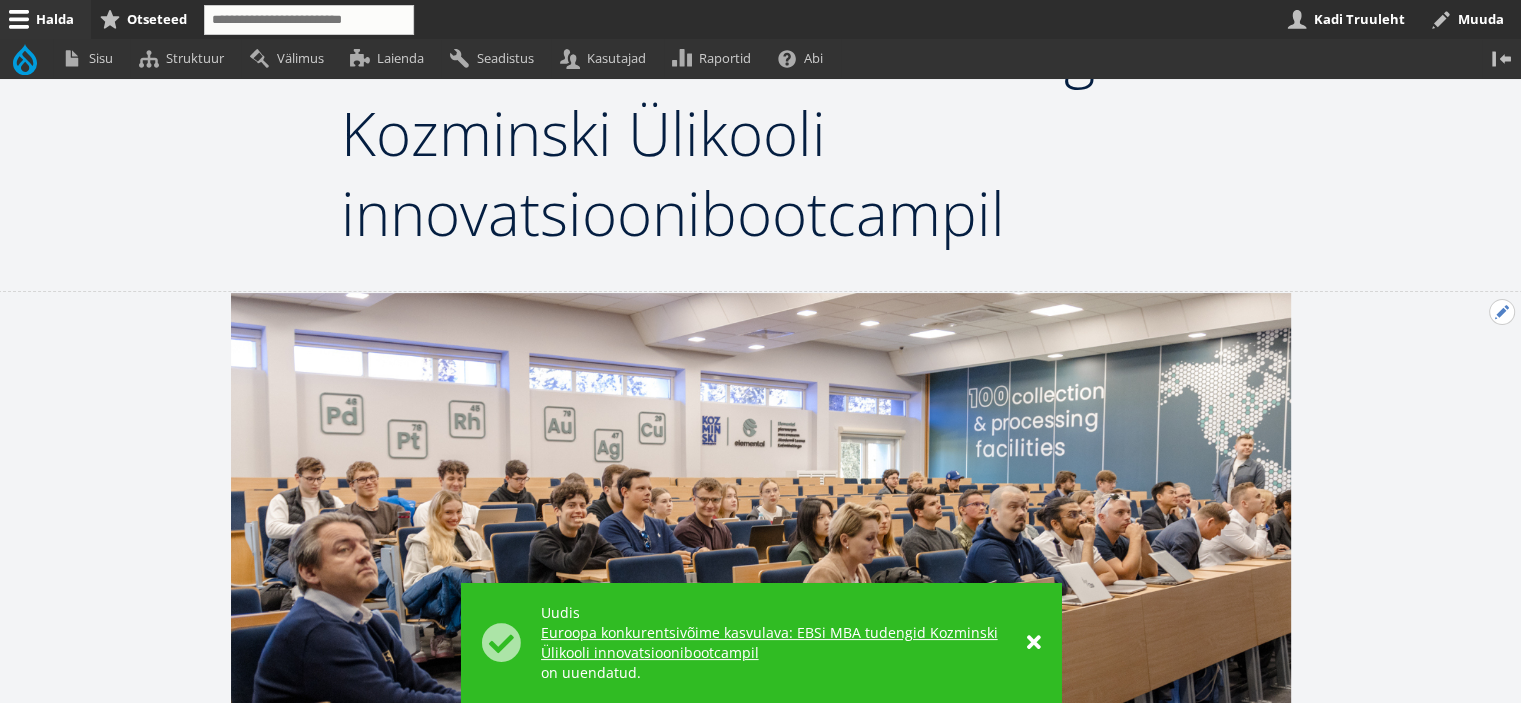 click on "Avatud Eelmine uudis seaded" at bounding box center [1502, 312] 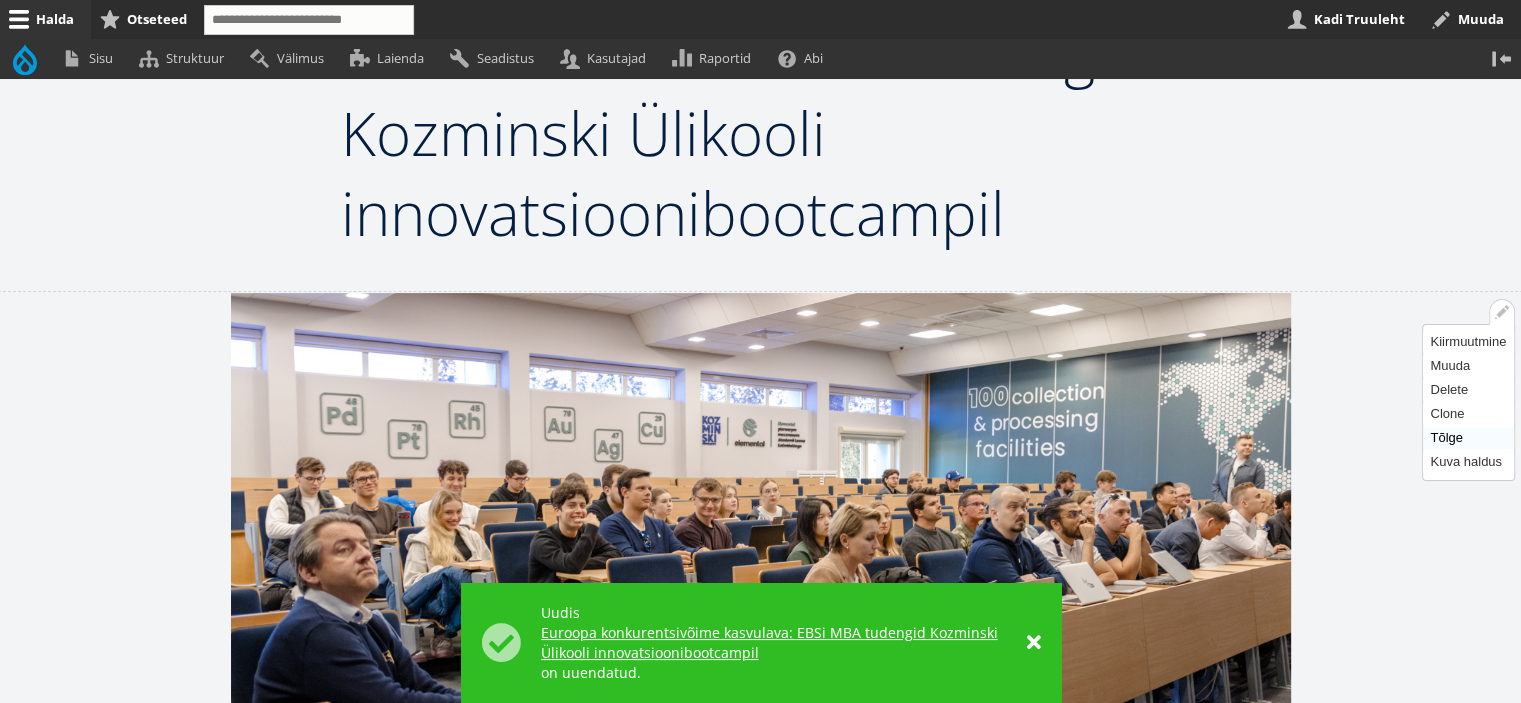 click on "Tõlge" at bounding box center [1468, 438] 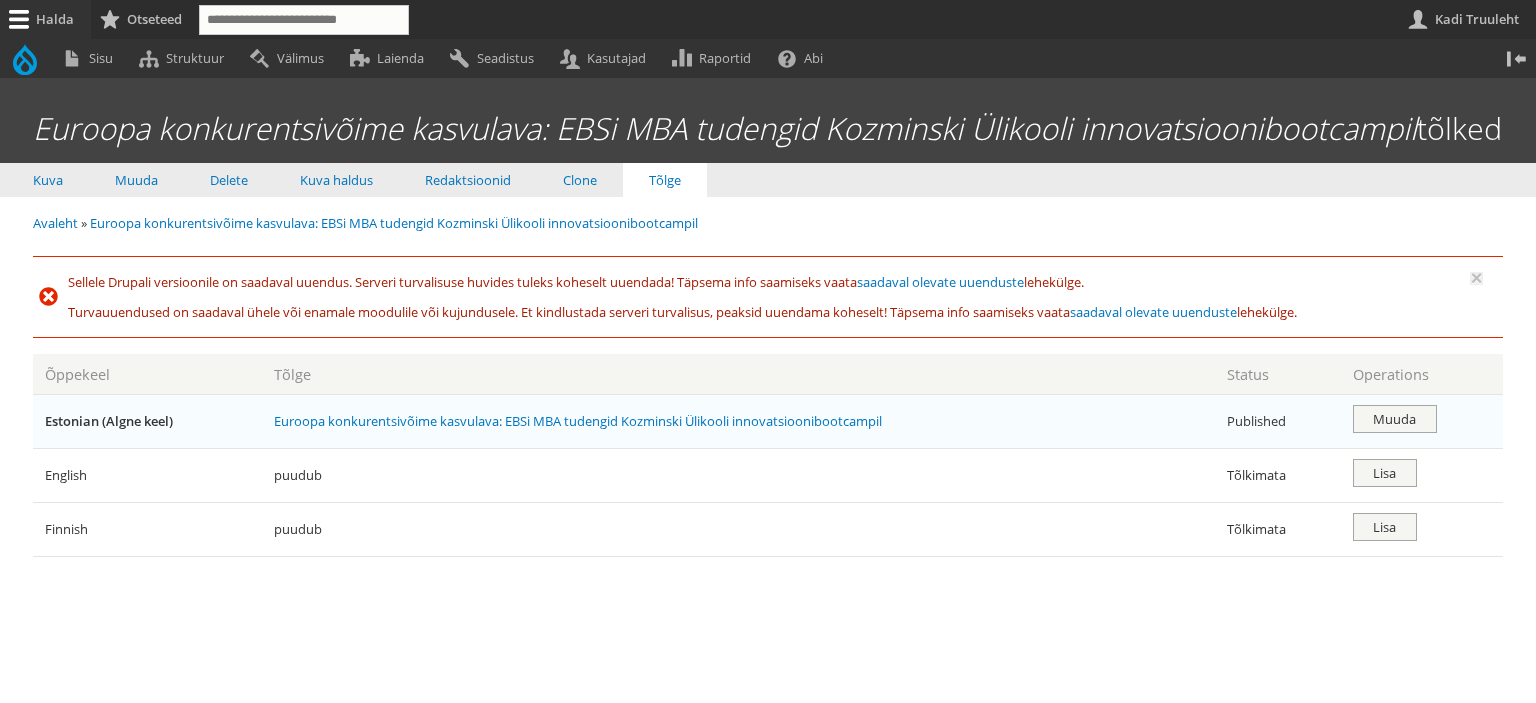 scroll, scrollTop: 0, scrollLeft: 0, axis: both 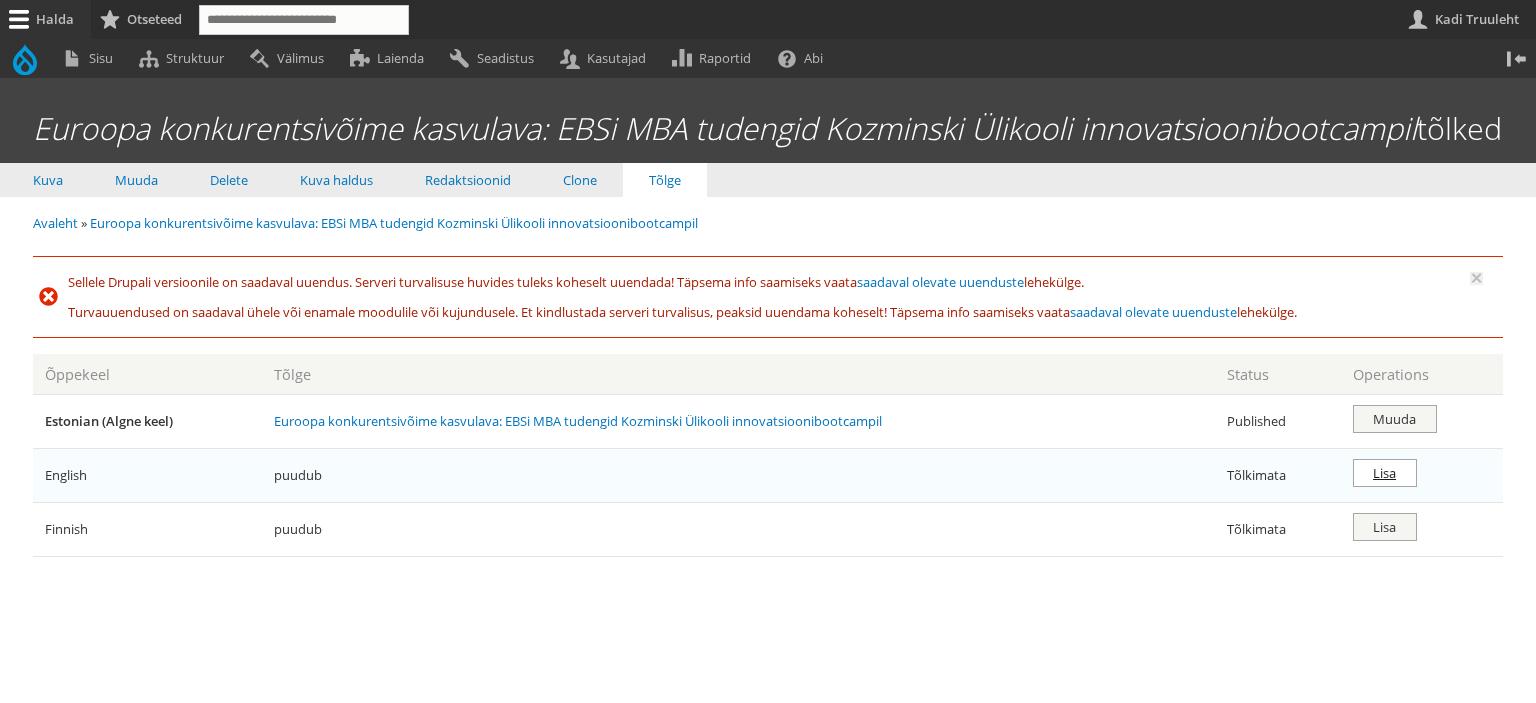 click on "Lisa" at bounding box center [1385, 473] 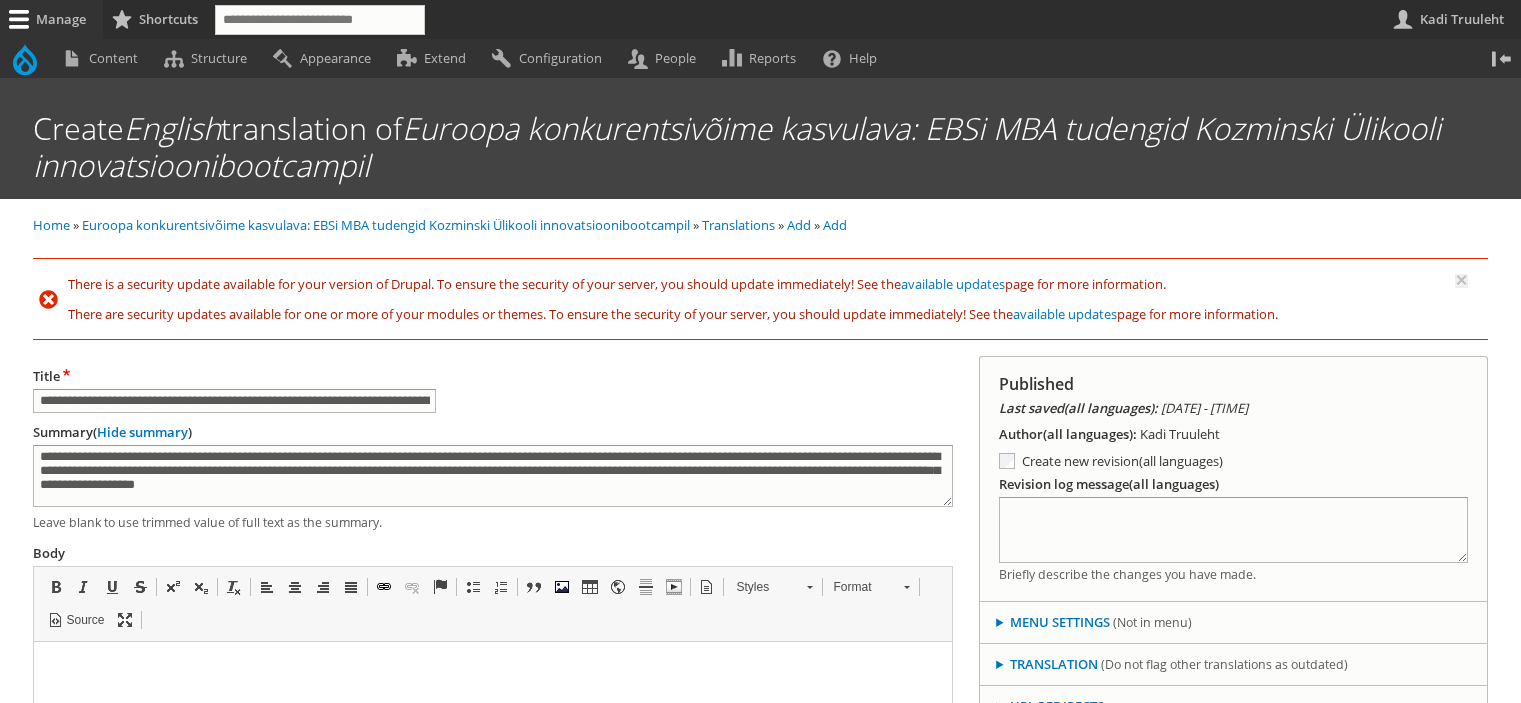 scroll, scrollTop: 0, scrollLeft: 0, axis: both 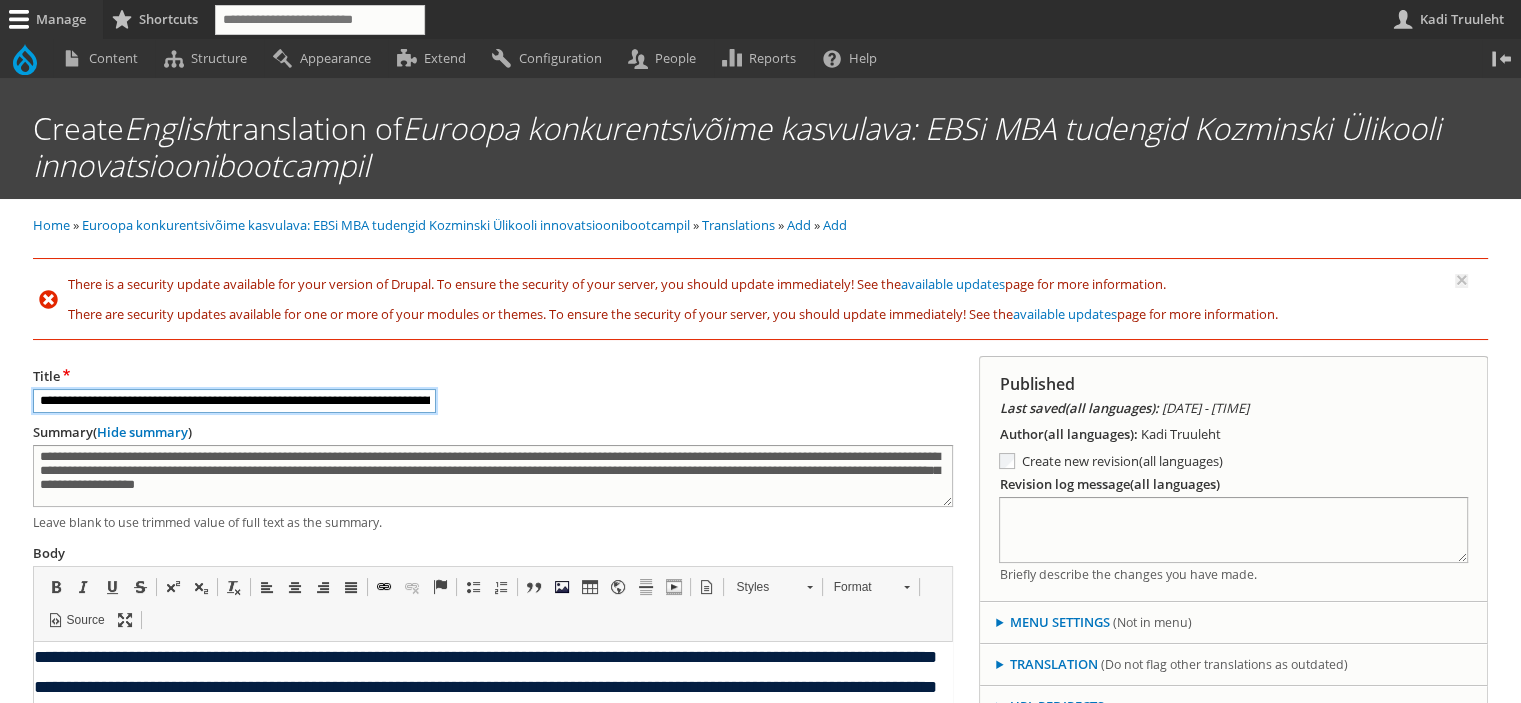 click on "**********" at bounding box center [235, 401] 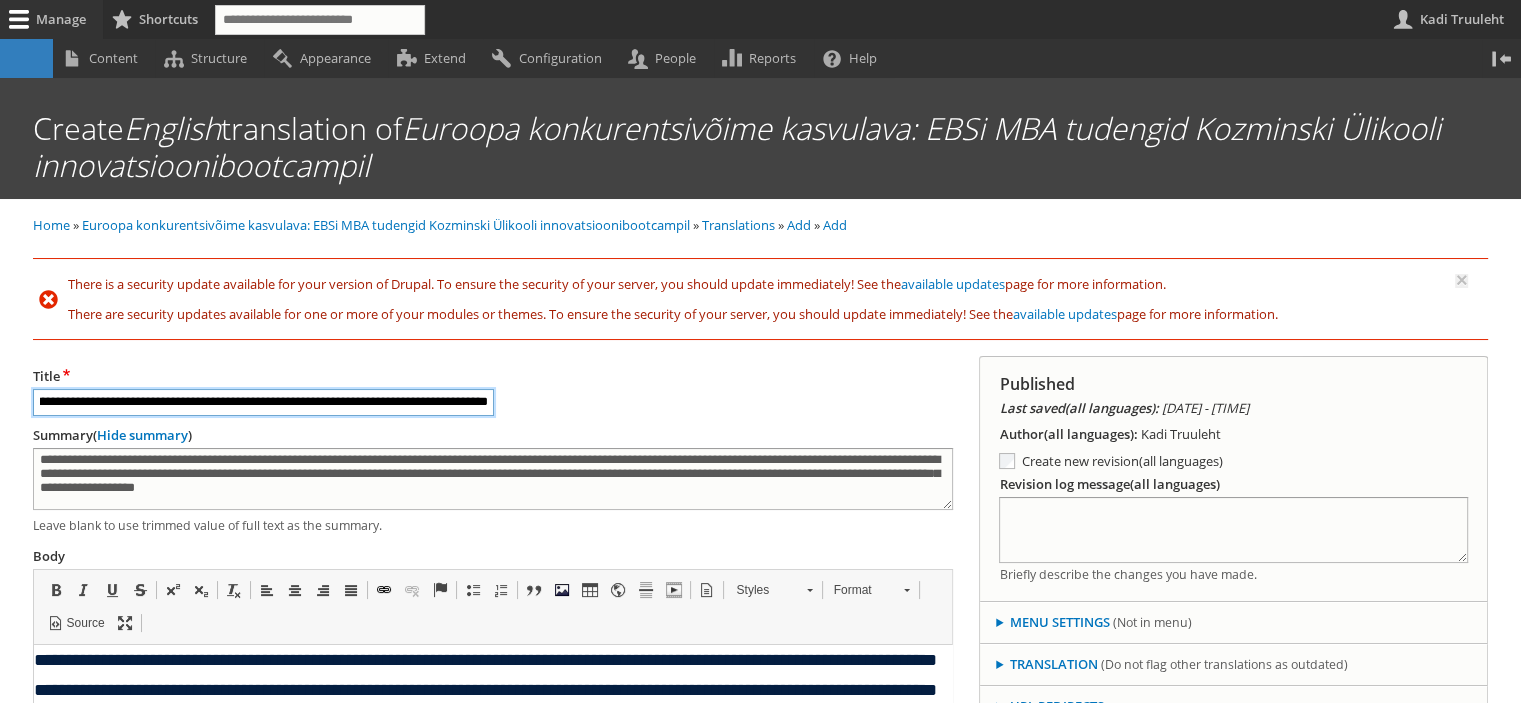type on "**********" 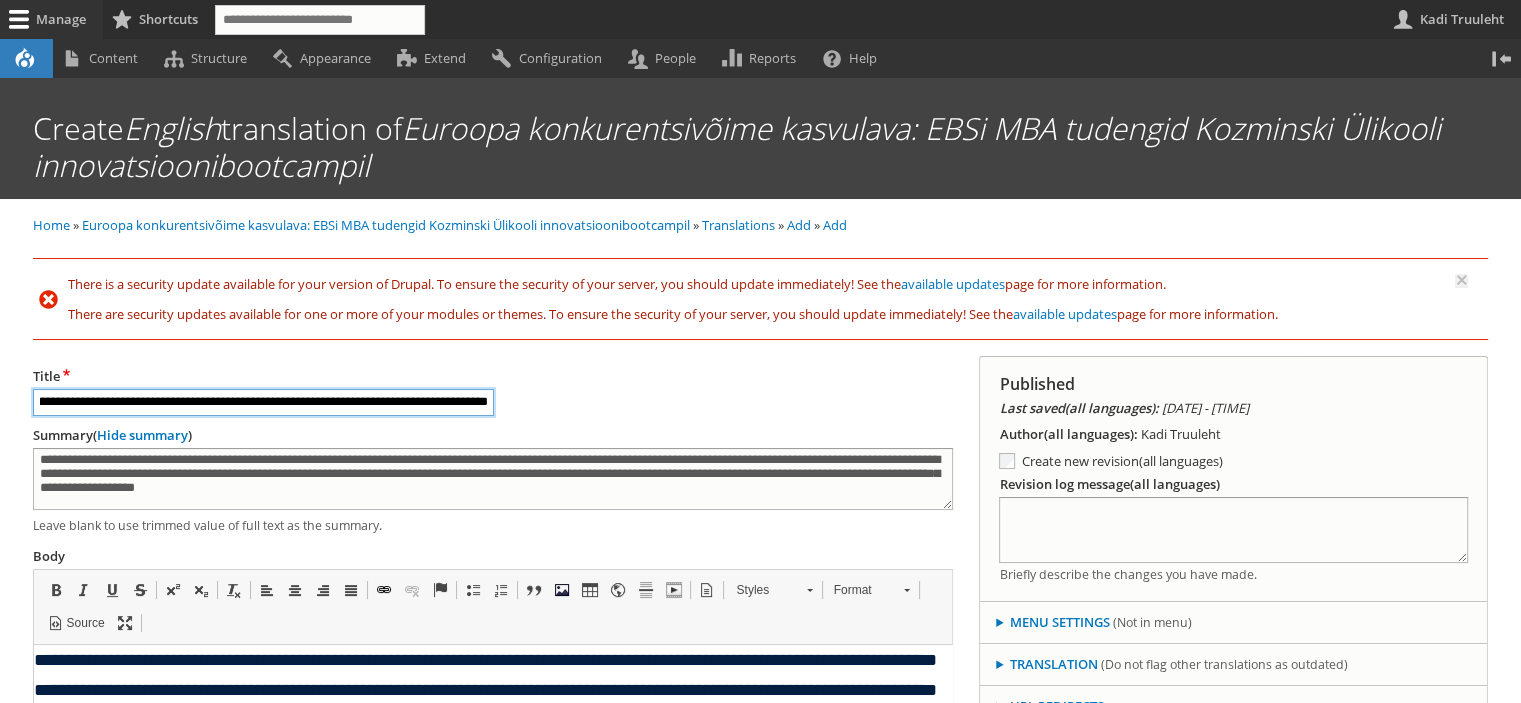 scroll, scrollTop: 0, scrollLeft: 0, axis: both 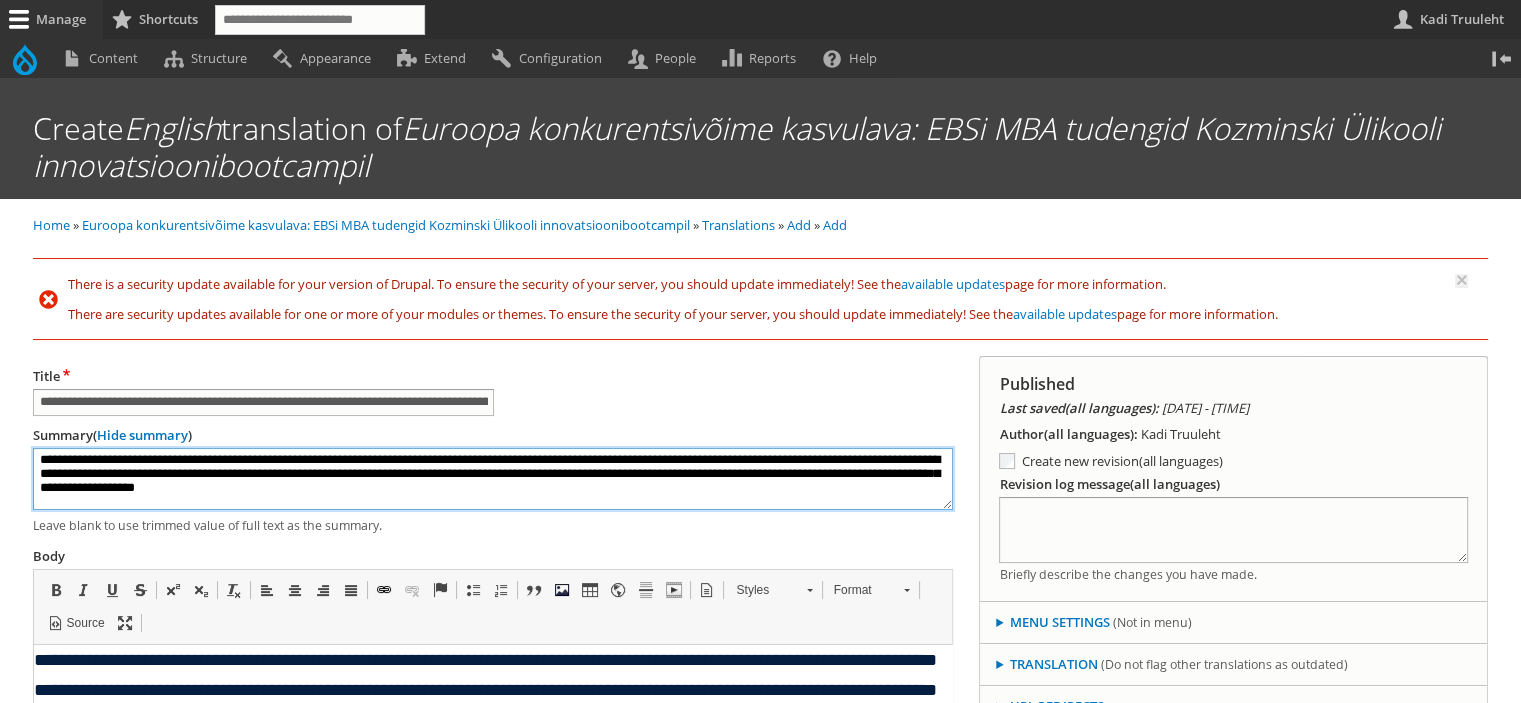 click on "**********" at bounding box center [493, 479] 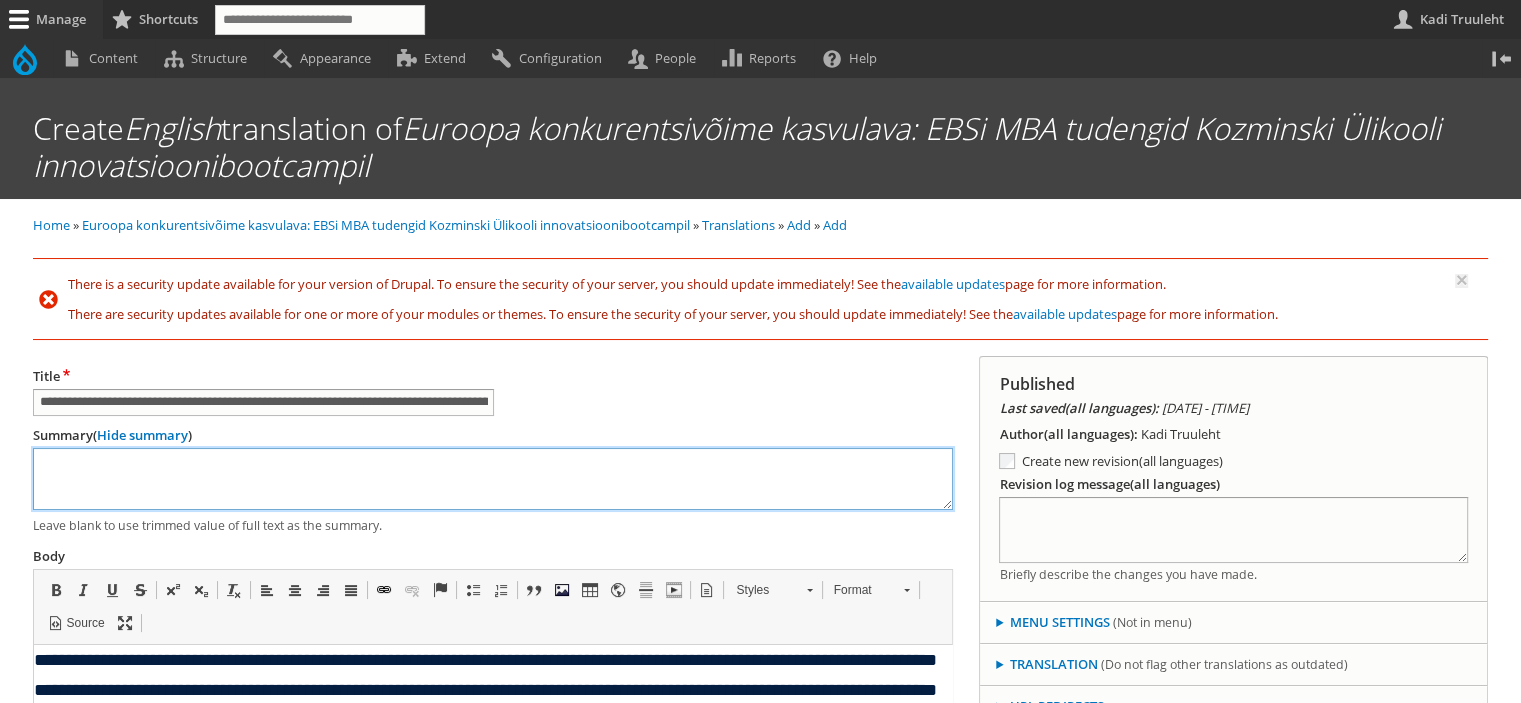 paste on "**********" 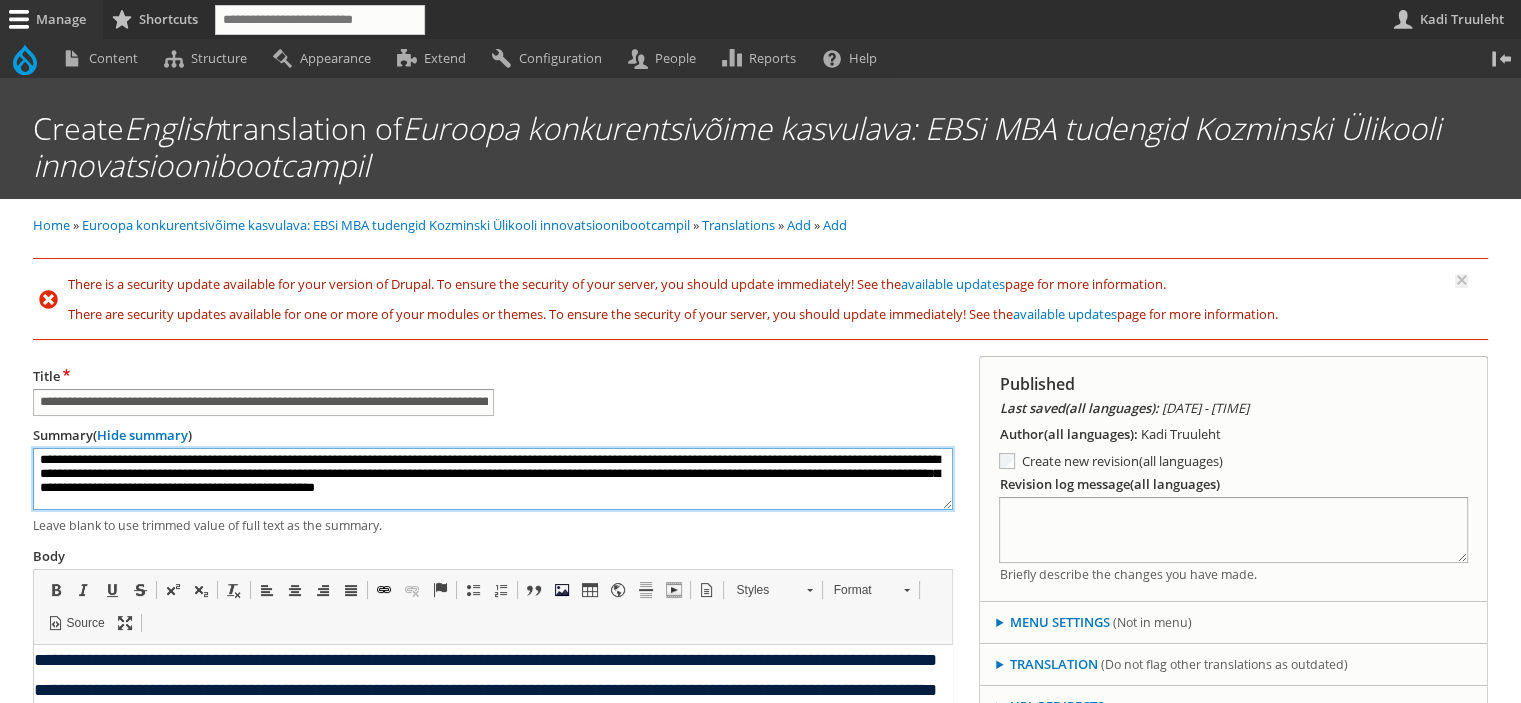 type on "**********" 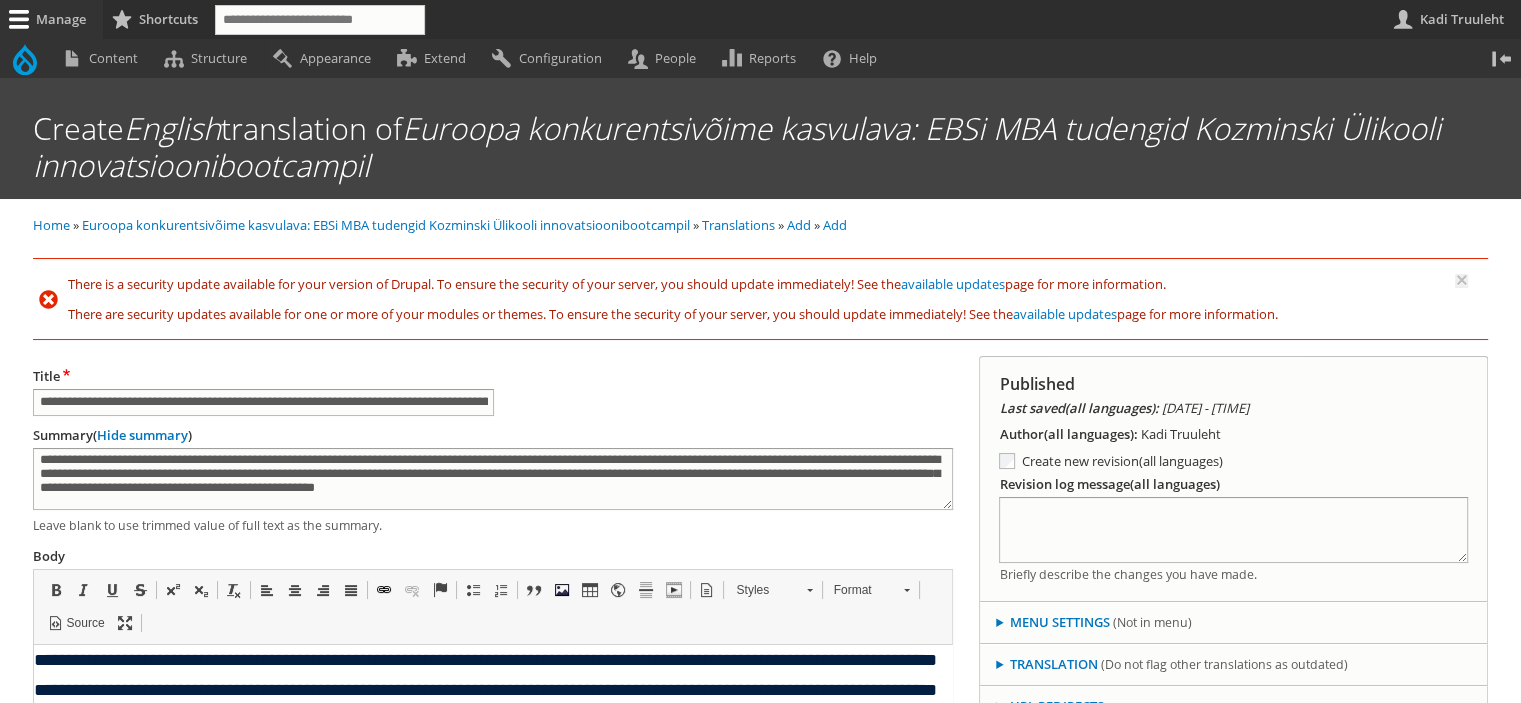 click on "**********" at bounding box center [484, 704] 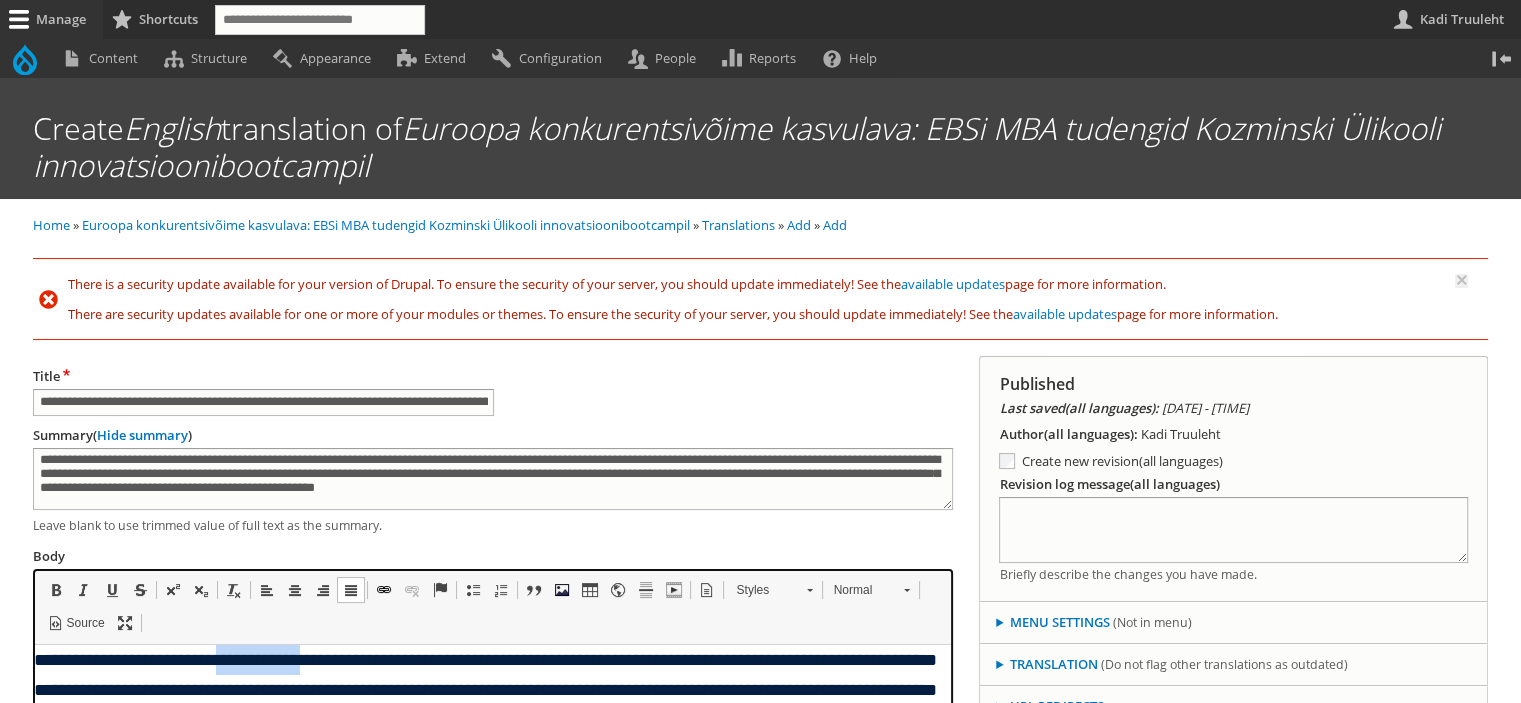 click on "**********" at bounding box center (484, 704) 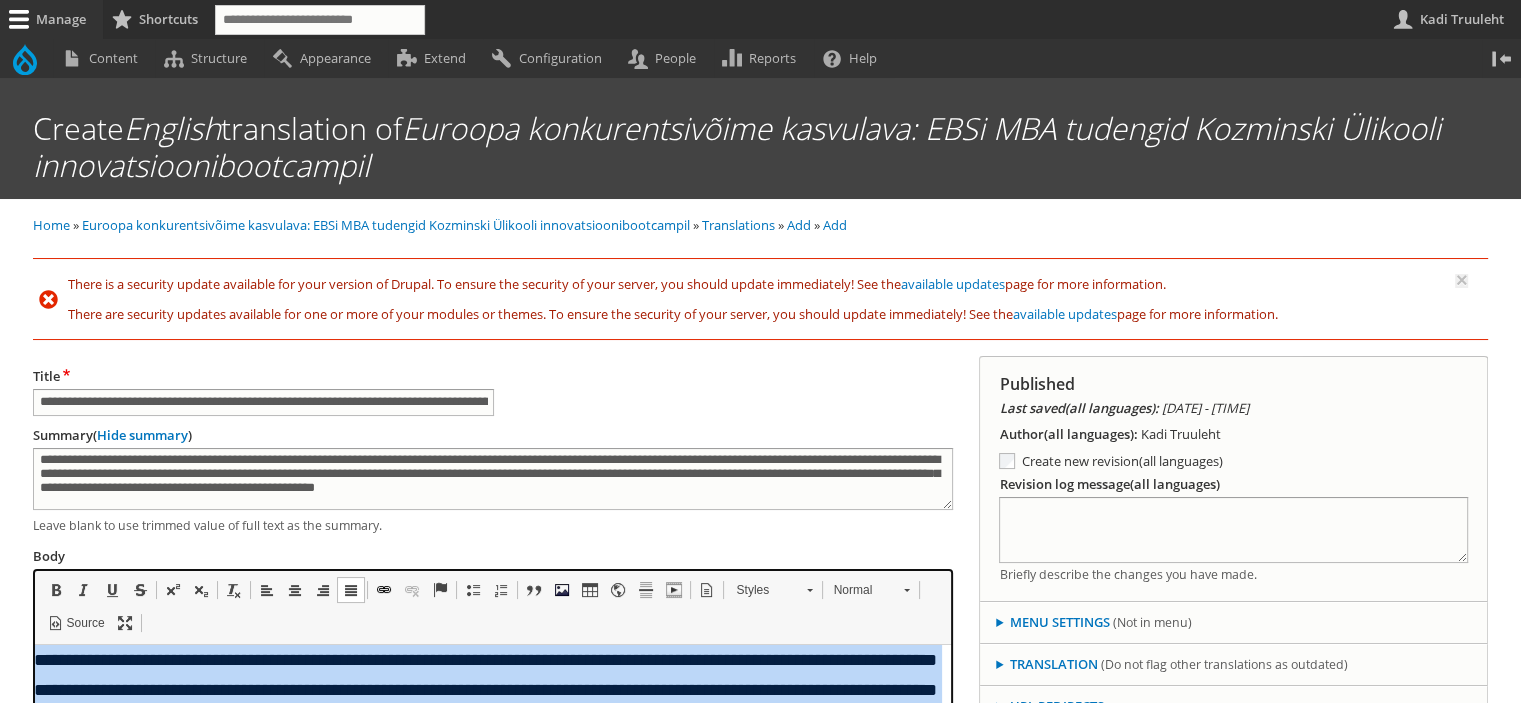 click on "**********" at bounding box center [484, 704] 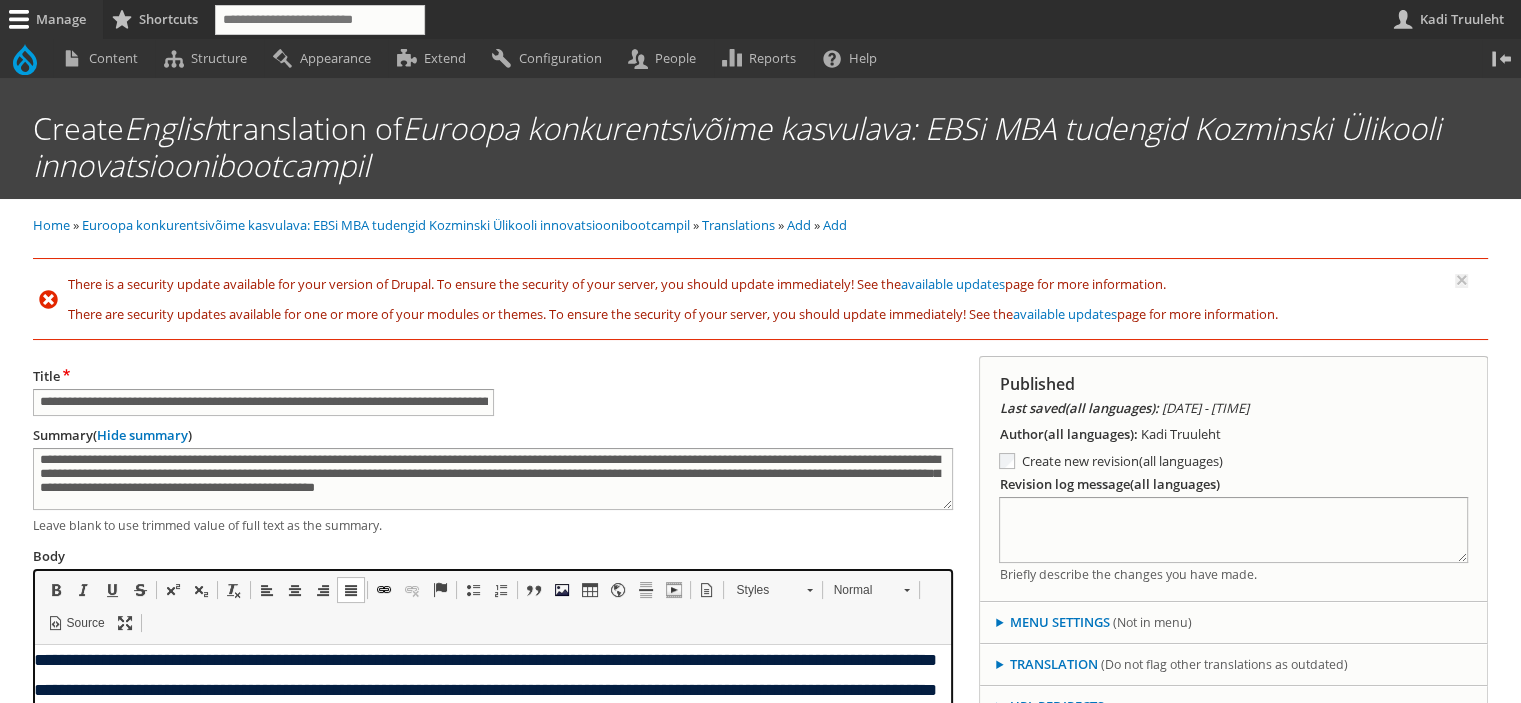type 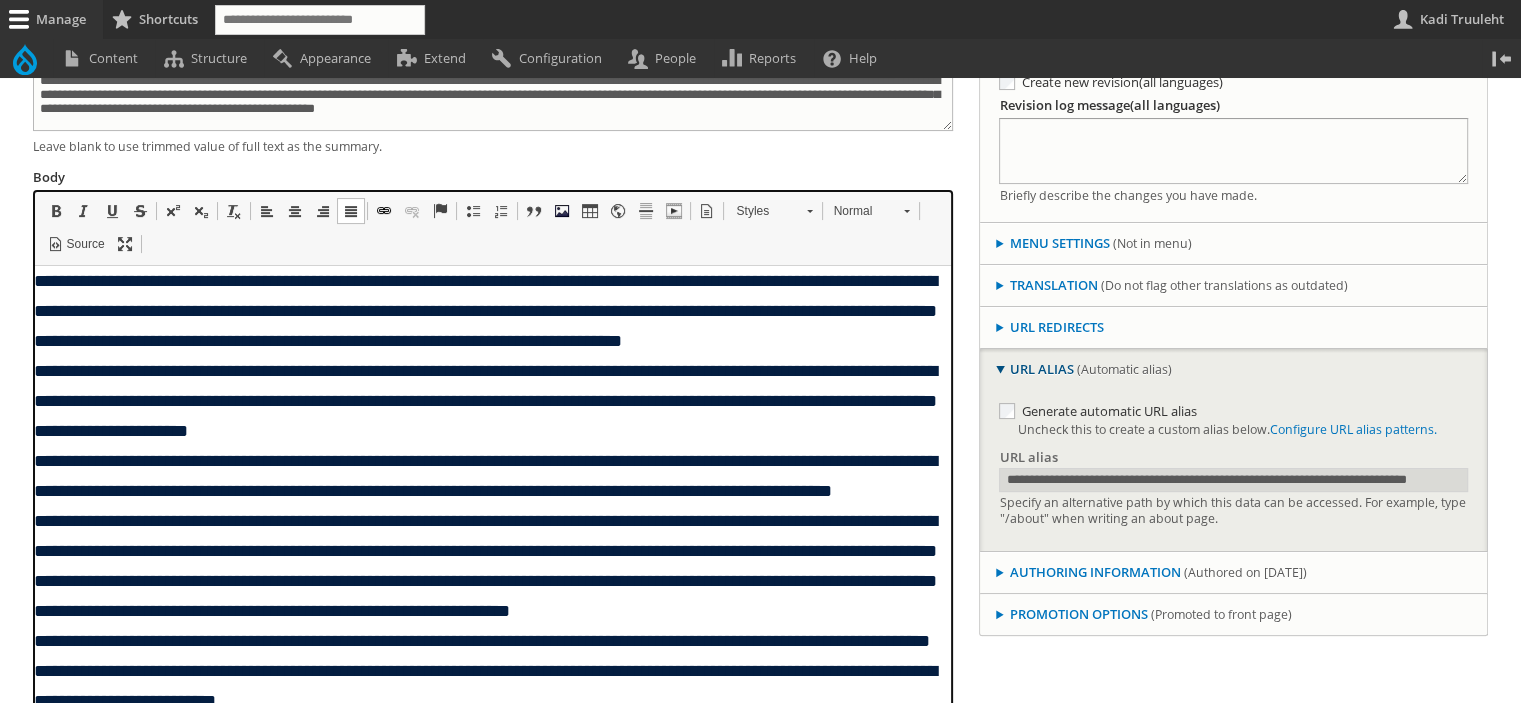scroll, scrollTop: 309, scrollLeft: 0, axis: vertical 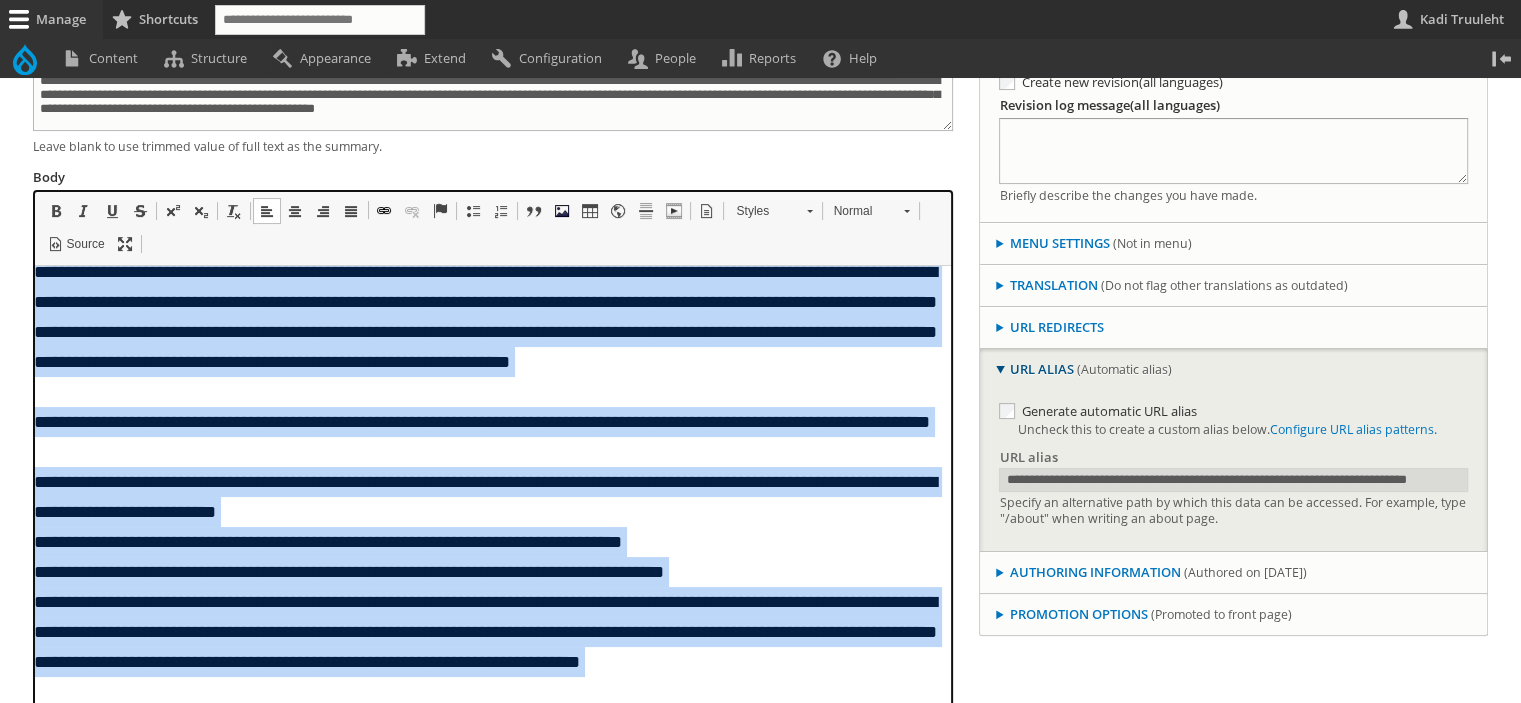 click at bounding box center (351, 211) 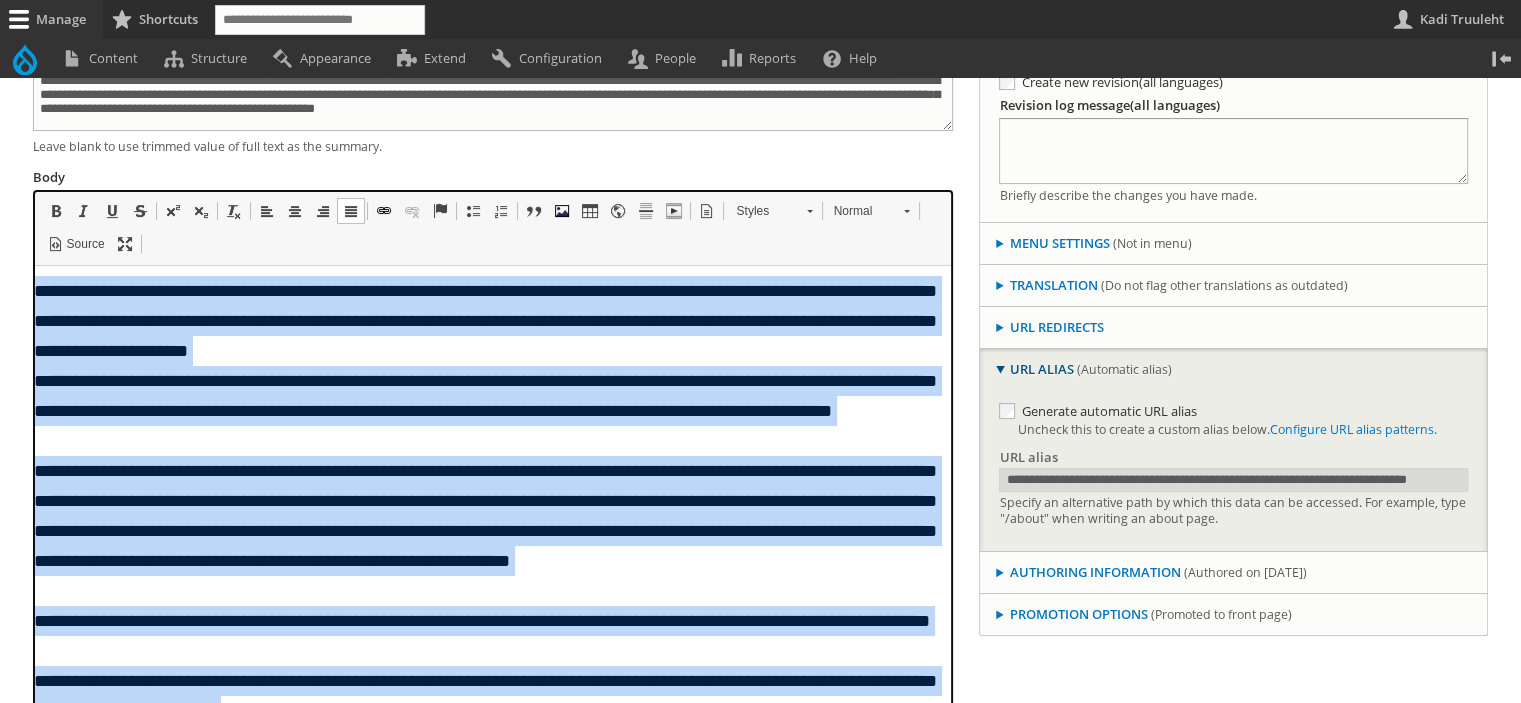 scroll, scrollTop: 0, scrollLeft: 0, axis: both 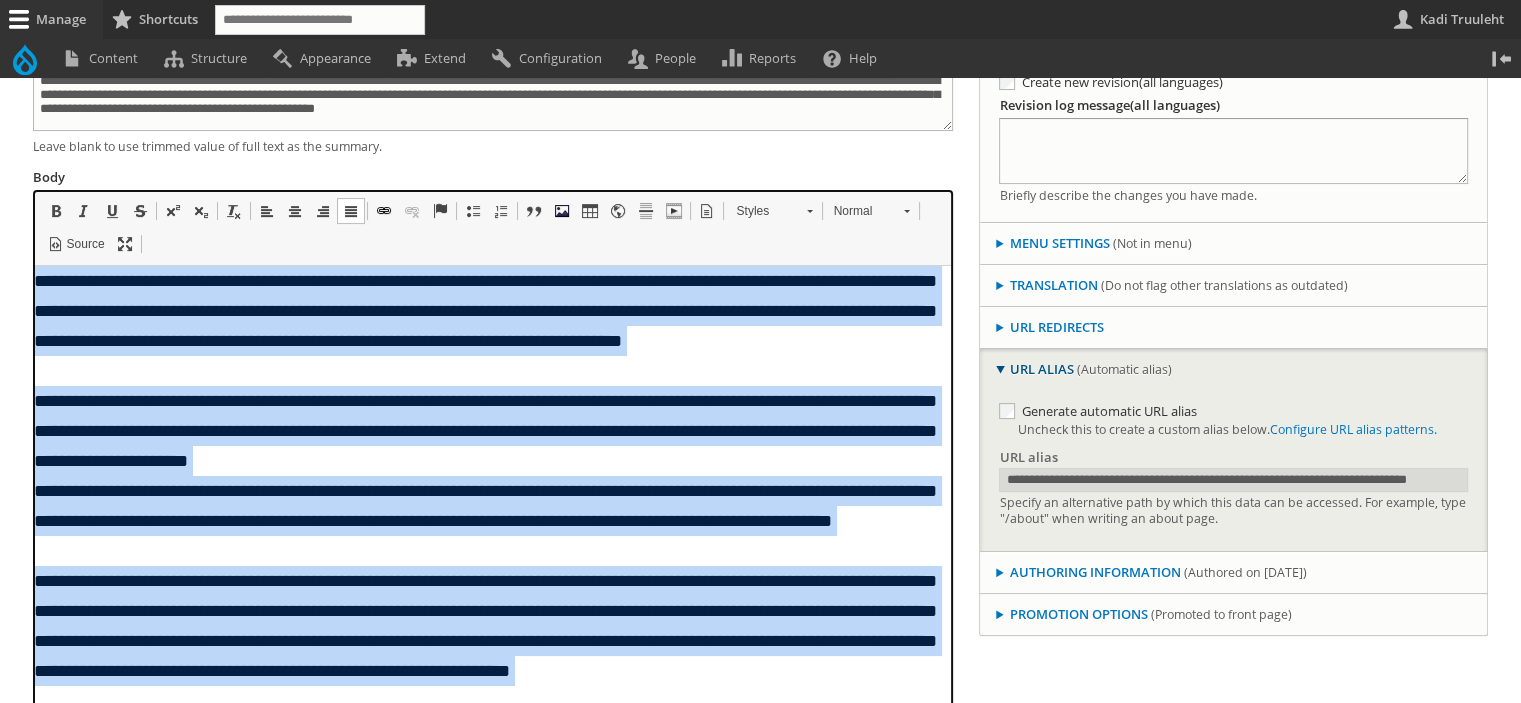 click on "**********" at bounding box center (484, 325) 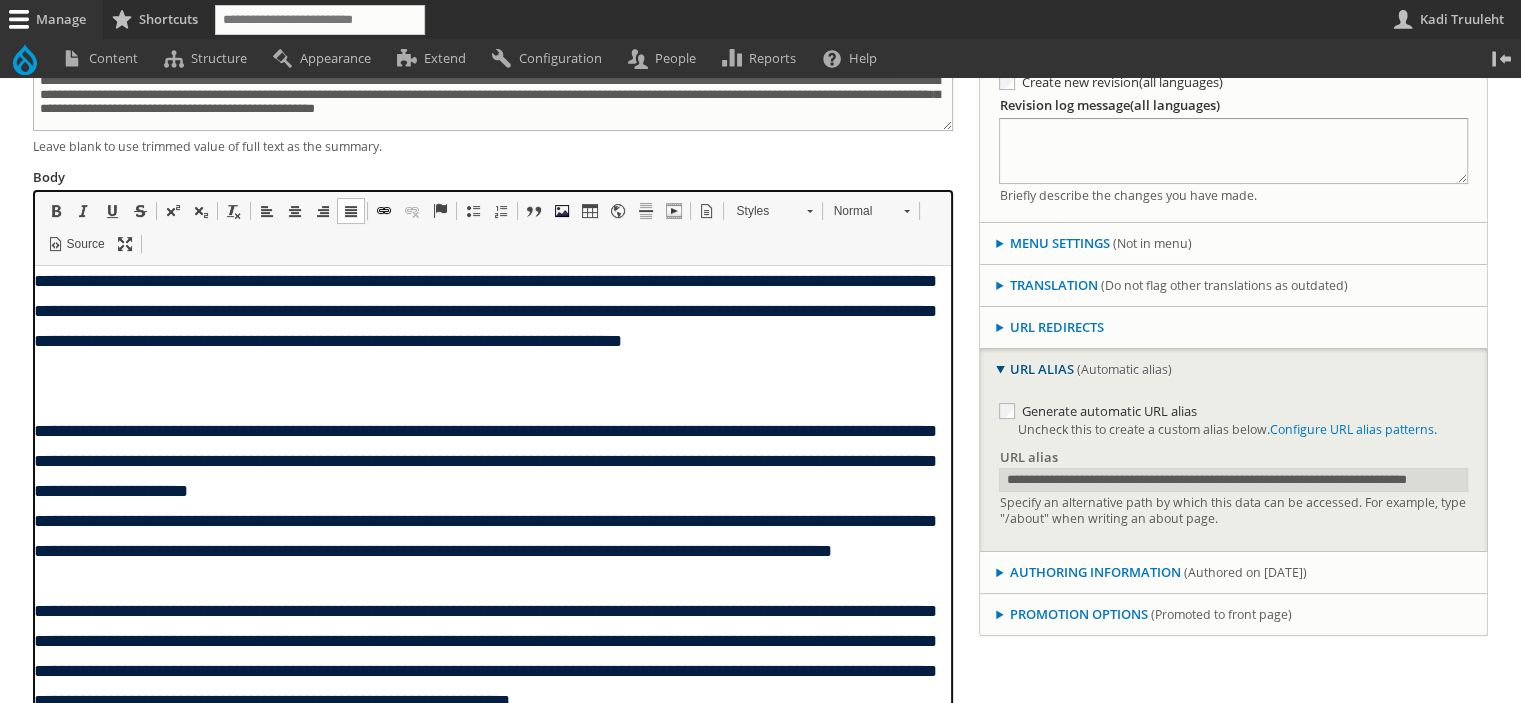 click on "**********" at bounding box center [484, 460] 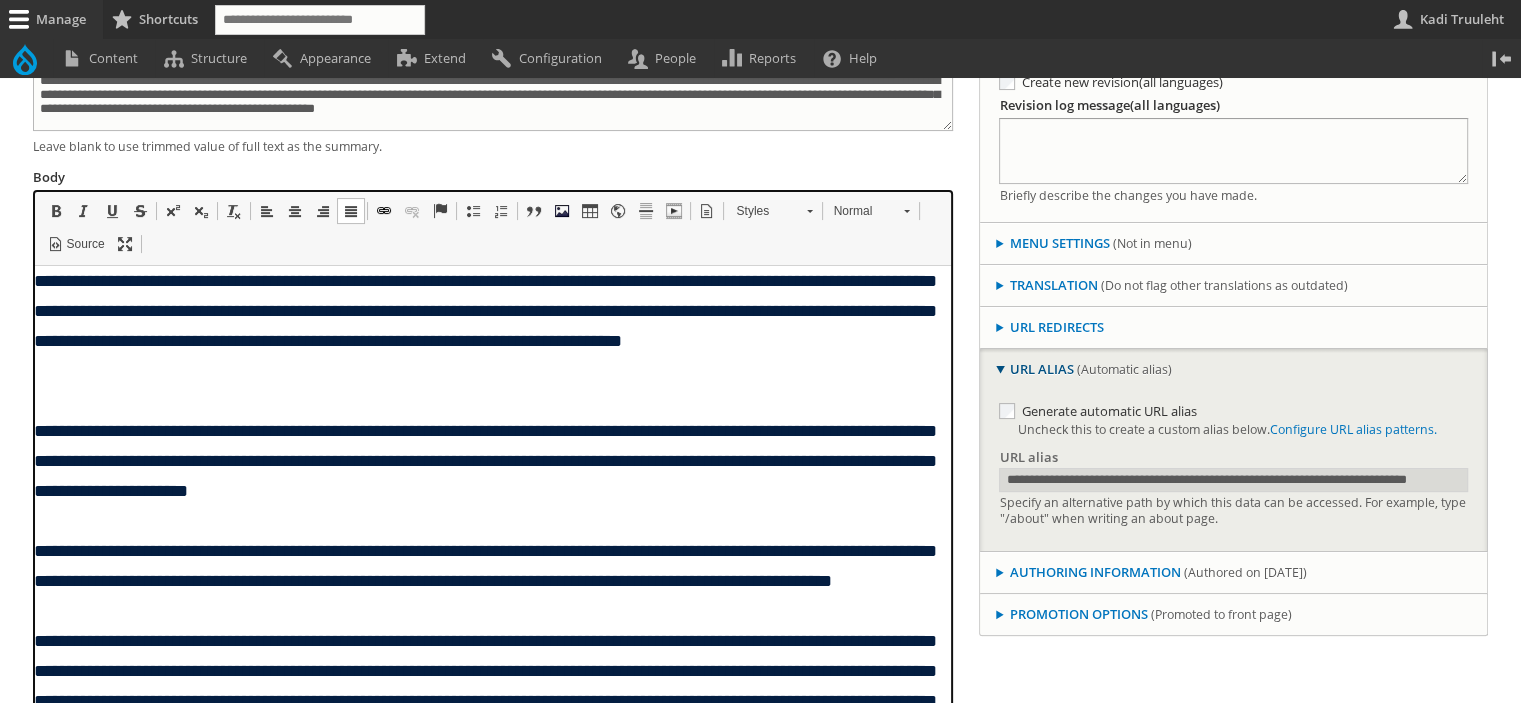 click on "**********" at bounding box center (484, 580) 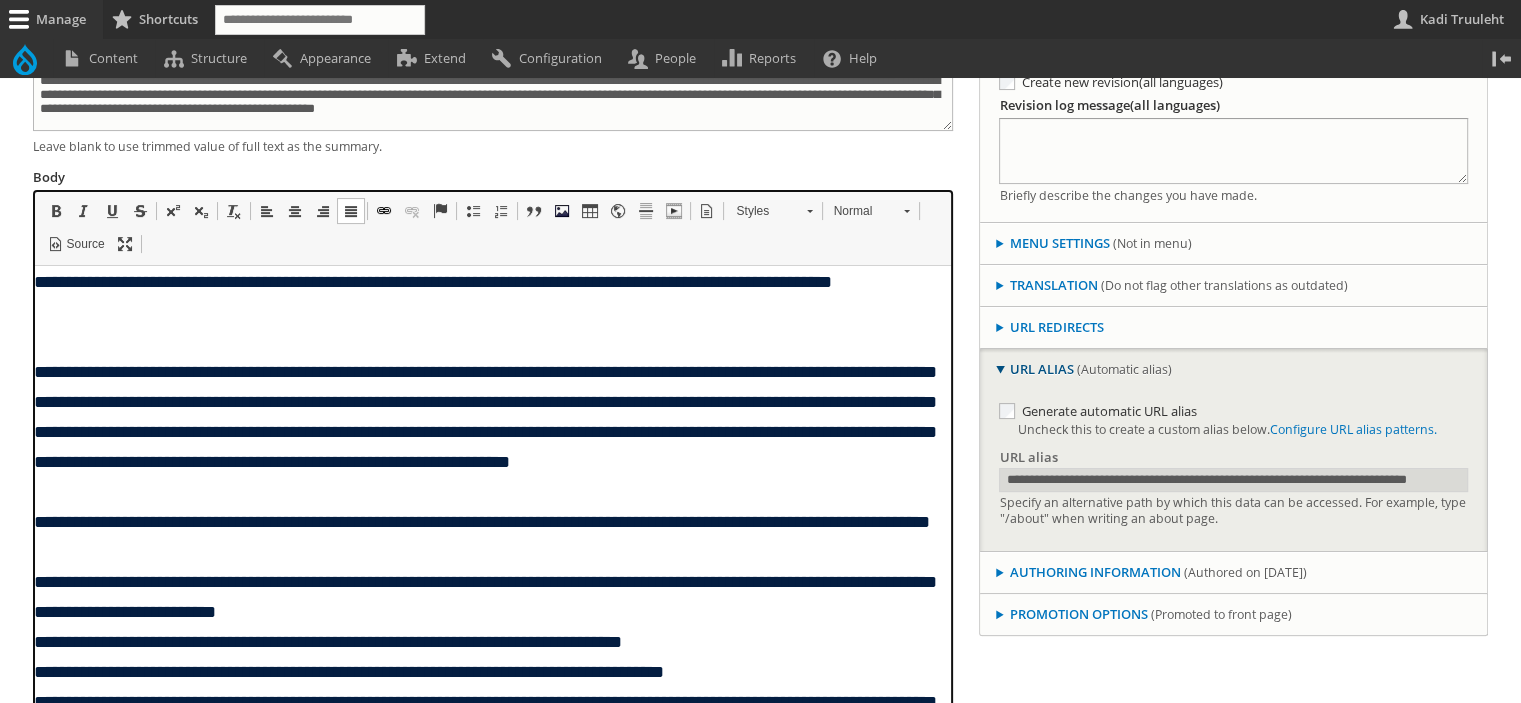 scroll, scrollTop: 300, scrollLeft: 0, axis: vertical 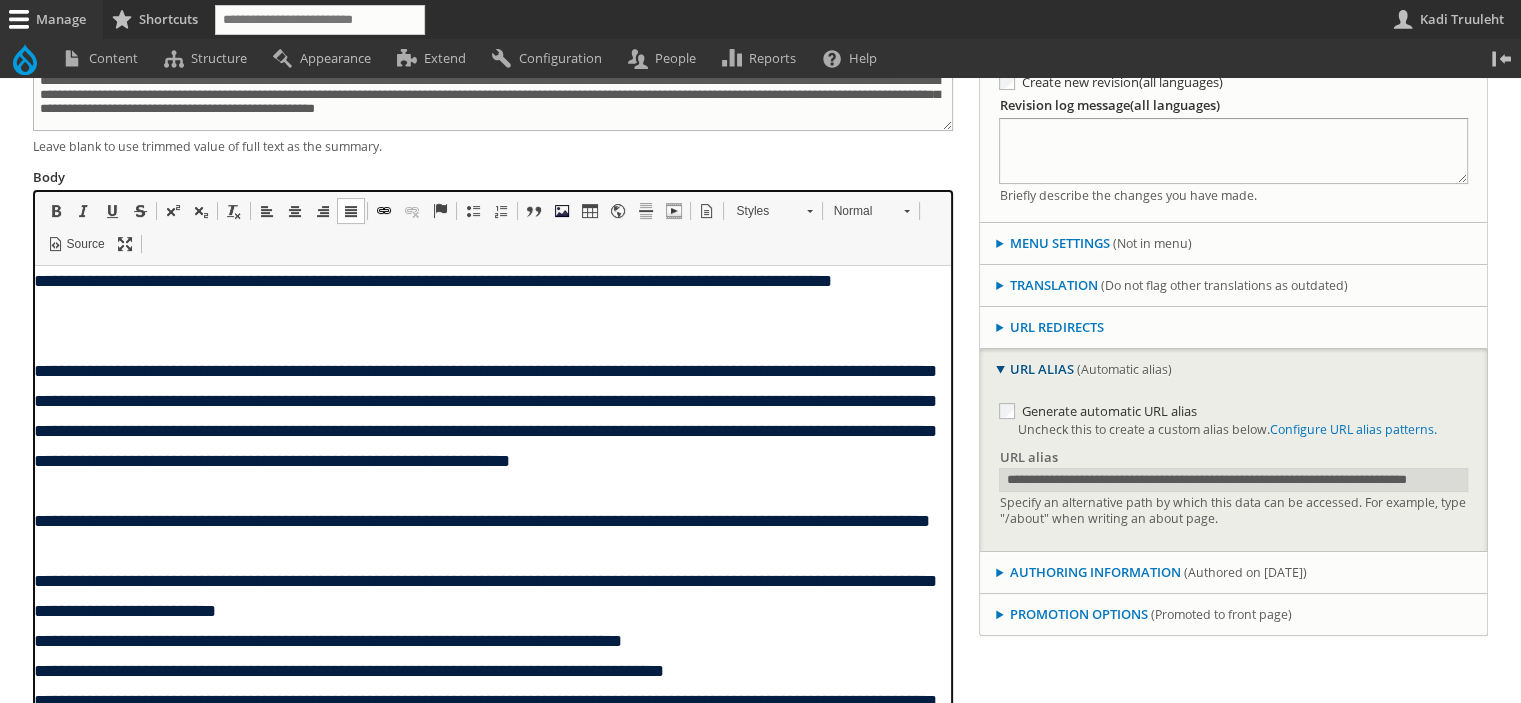 click on "**********" at bounding box center [484, 430] 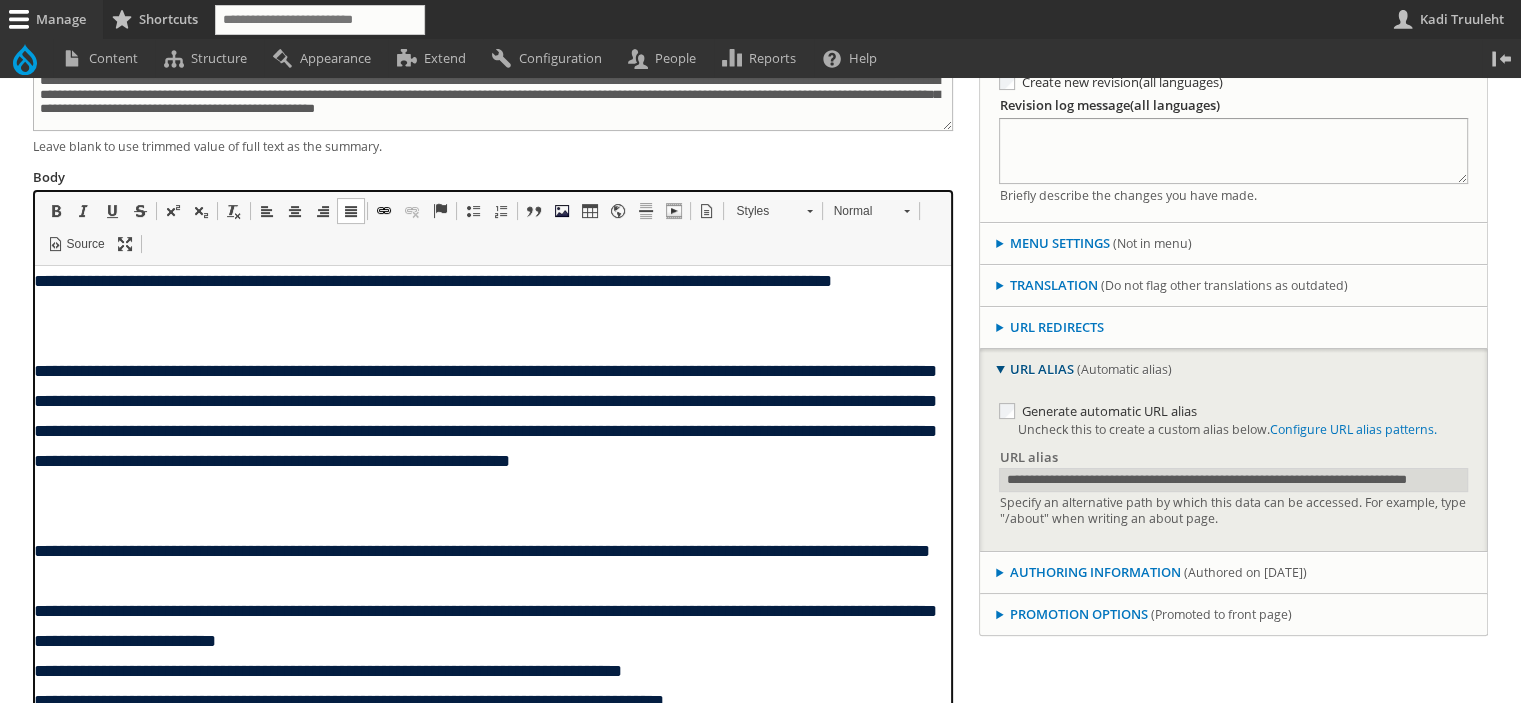 click on "**********" at bounding box center [484, 565] 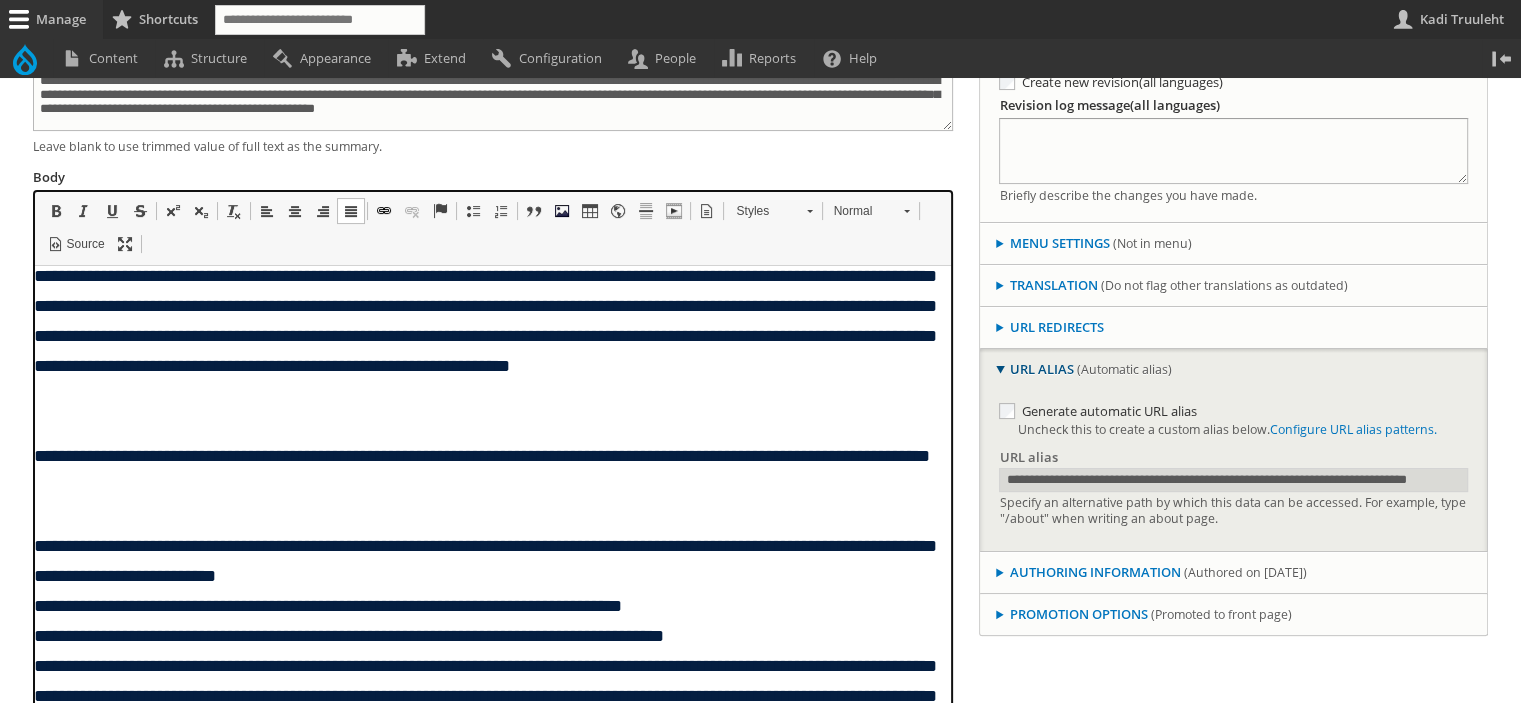 scroll, scrollTop: 400, scrollLeft: 0, axis: vertical 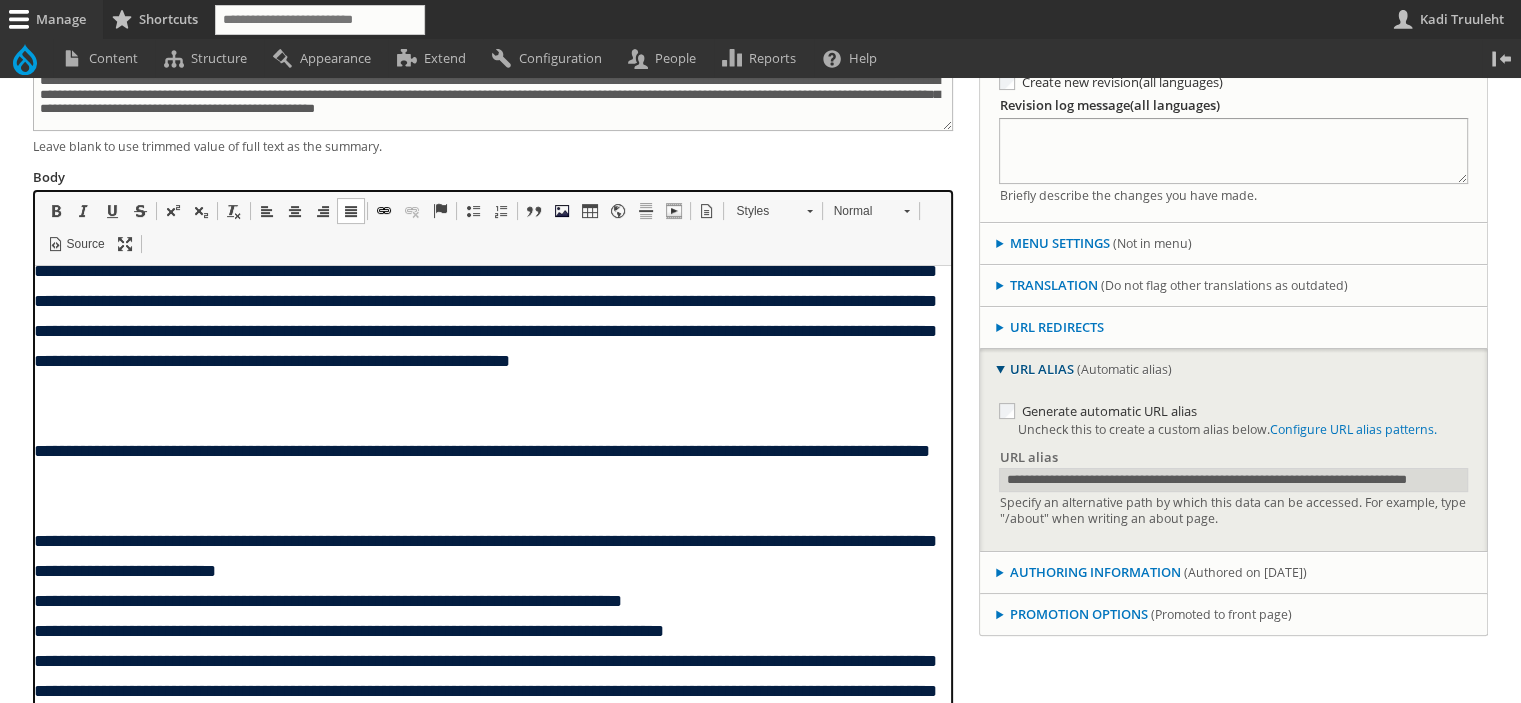 click on "**********" at bounding box center (484, 585) 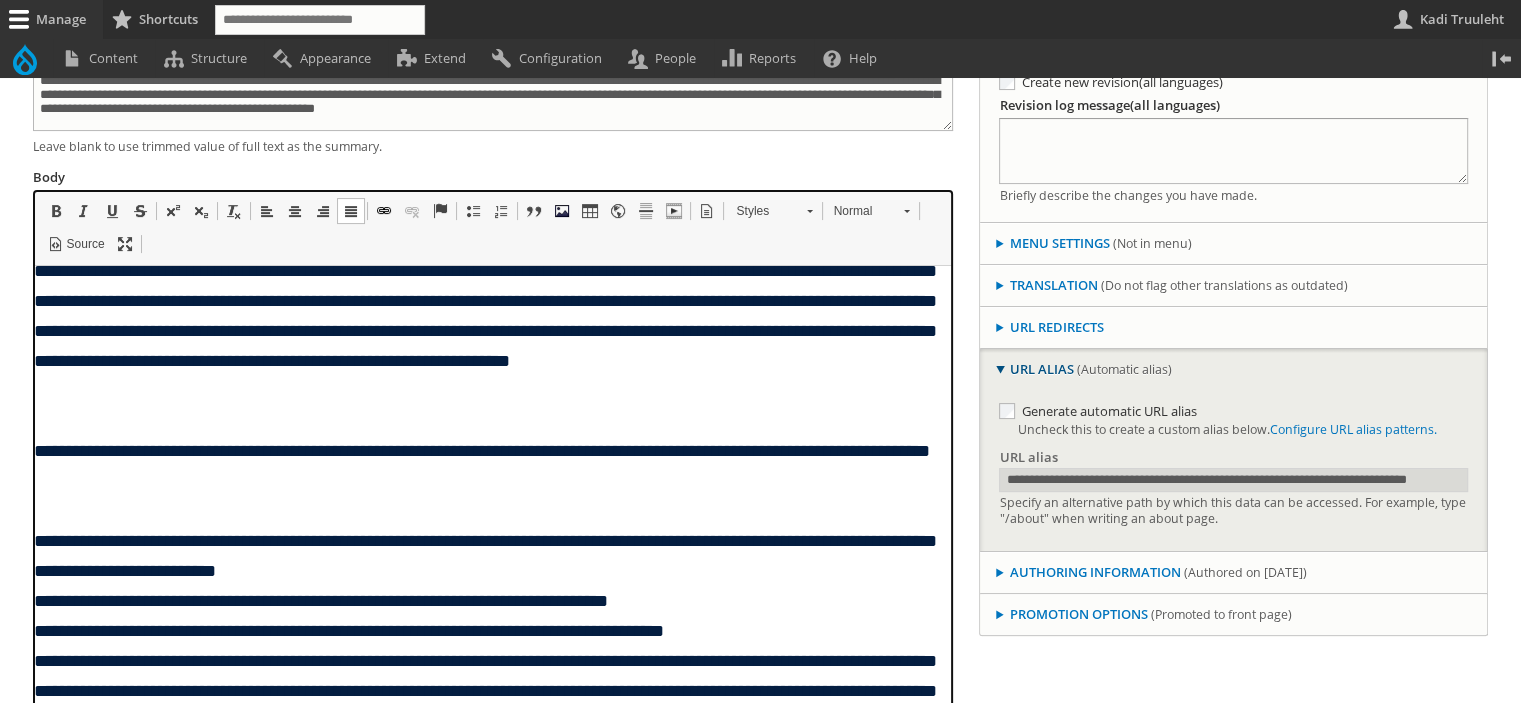 click at bounding box center (473, 211) 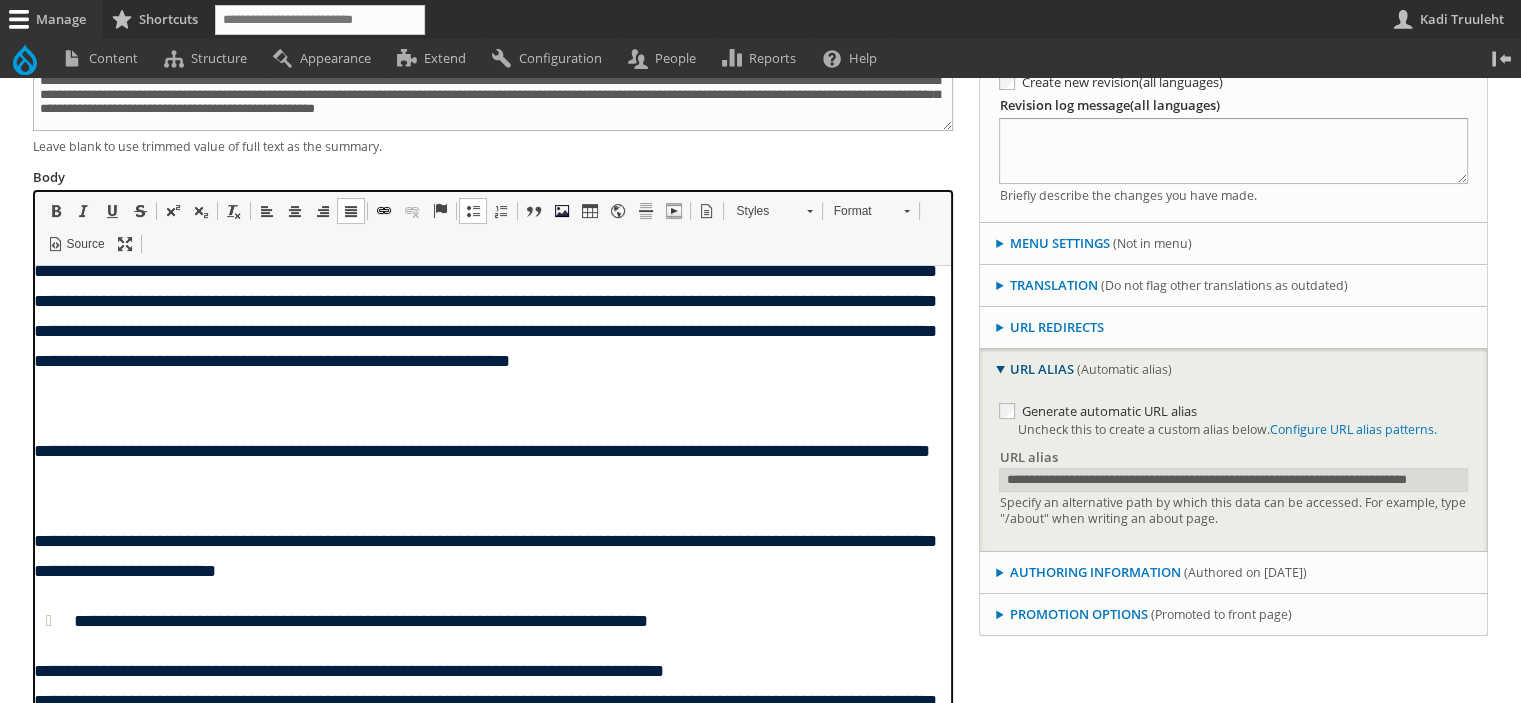 click on "**********" at bounding box center (484, 670) 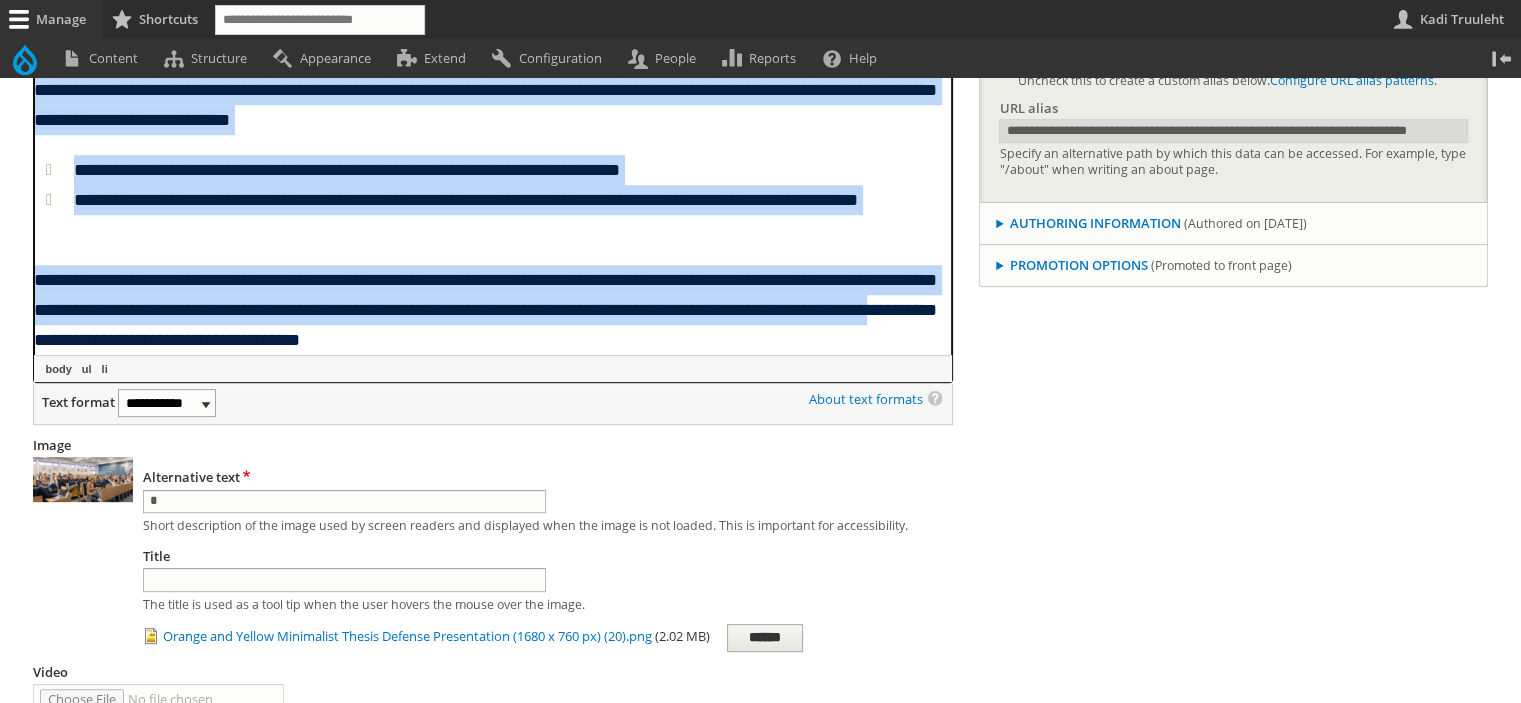 scroll, scrollTop: 816, scrollLeft: 0, axis: vertical 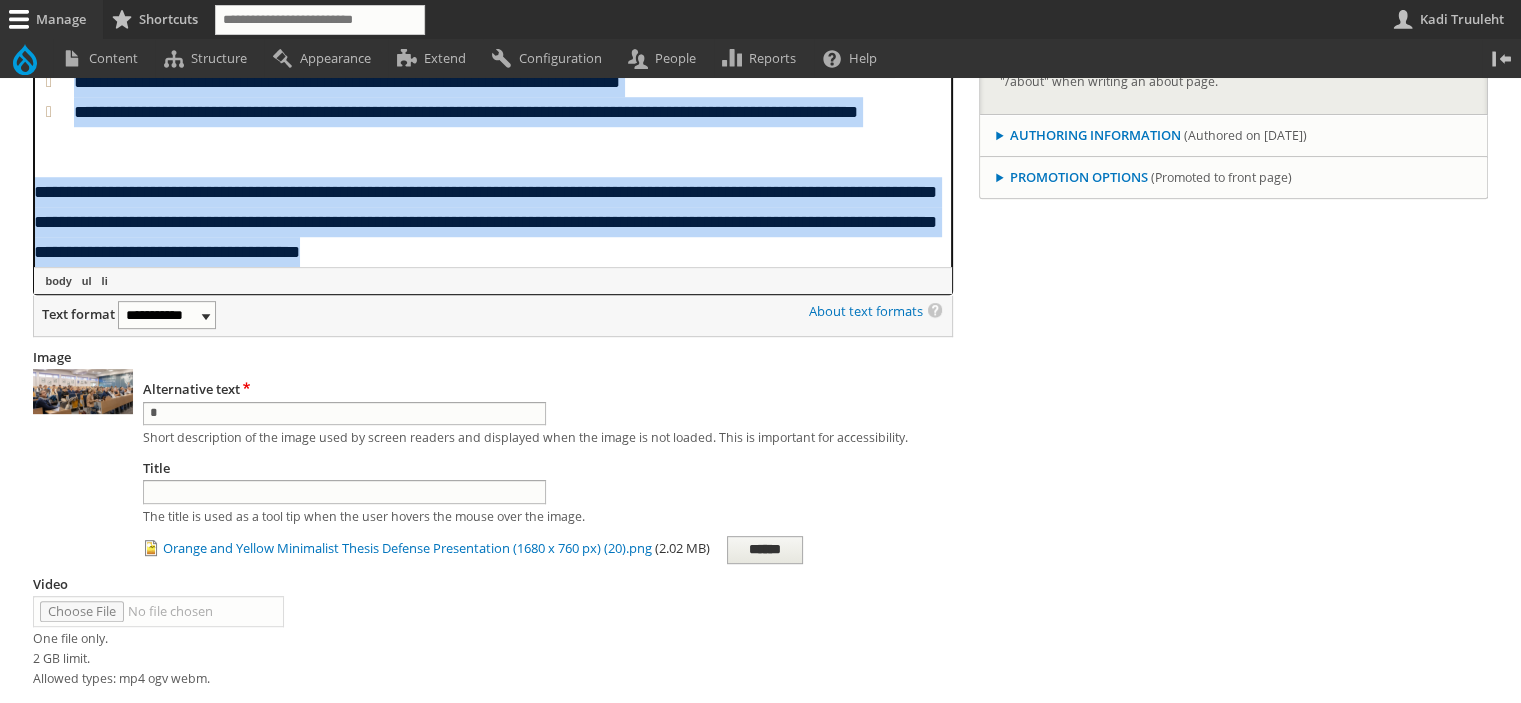 drag, startPoint x: 36, startPoint y: -89, endPoint x: 973, endPoint y: 173, distance: 972.94037 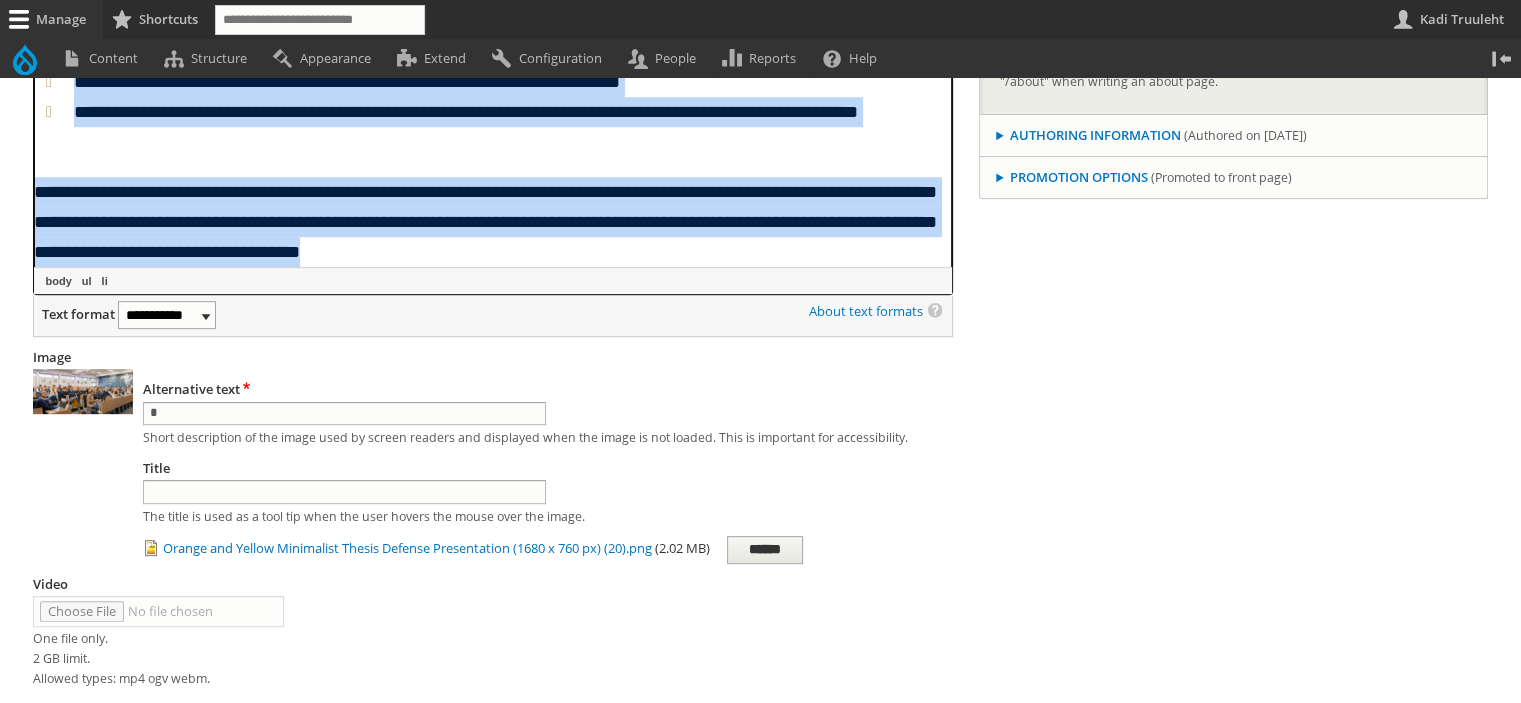 click on "**********" at bounding box center [492, -598] 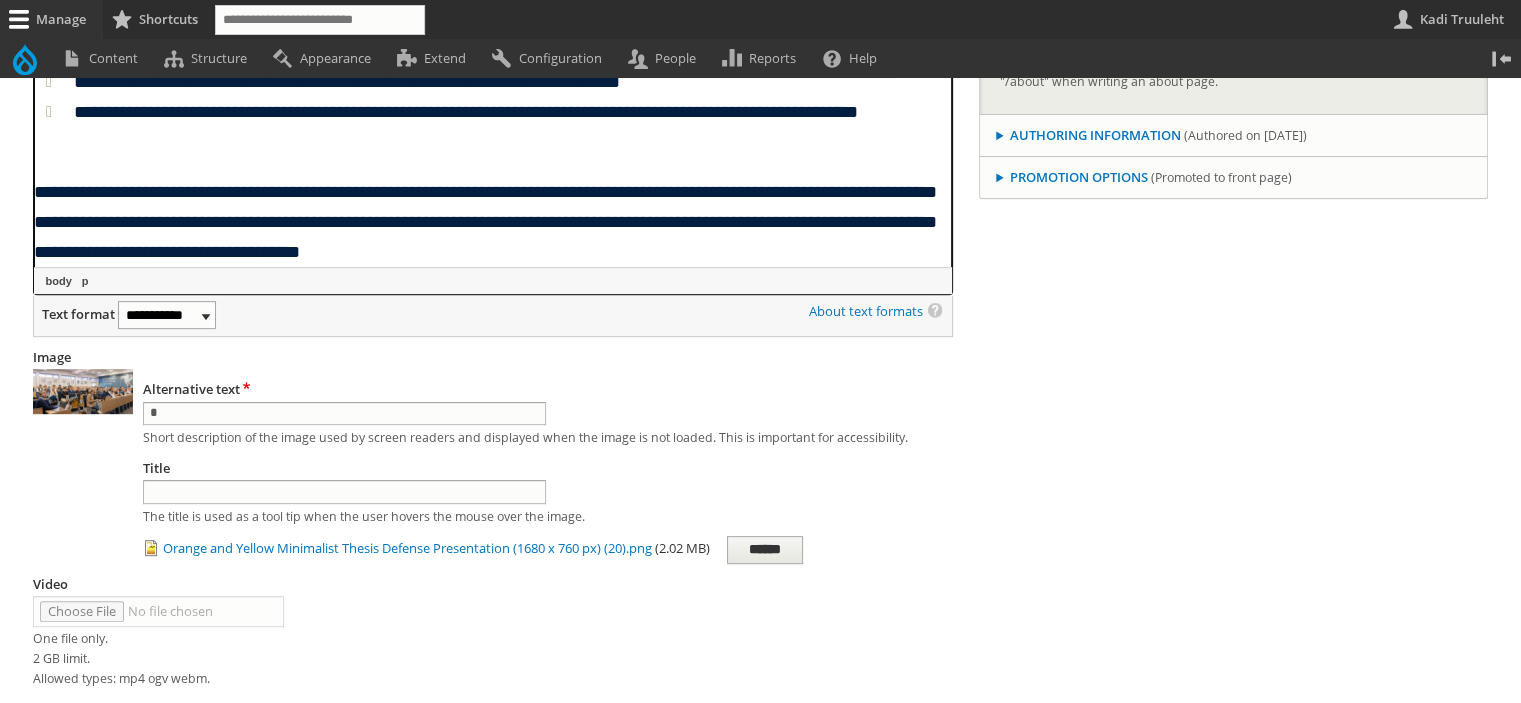 scroll, scrollTop: 561, scrollLeft: 0, axis: vertical 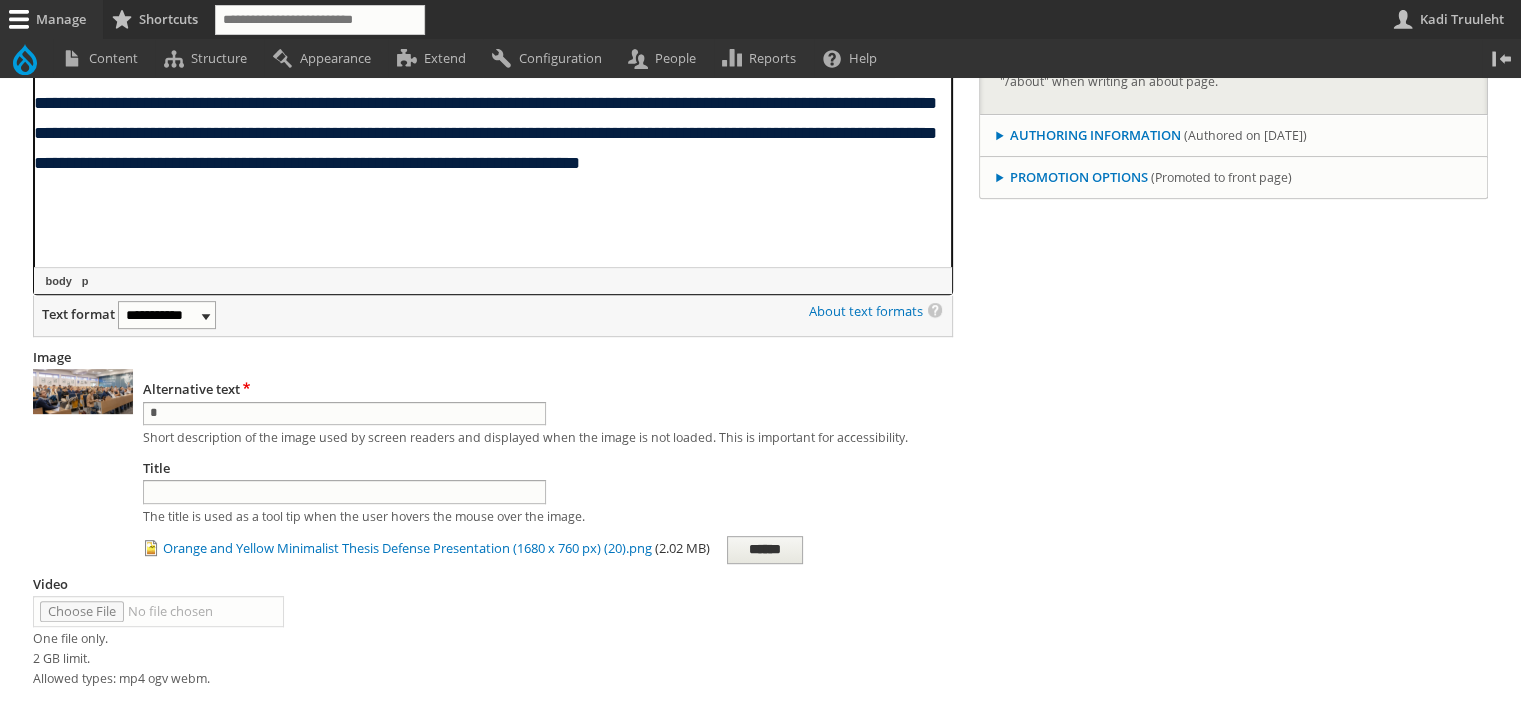 click at bounding box center (484, 253) 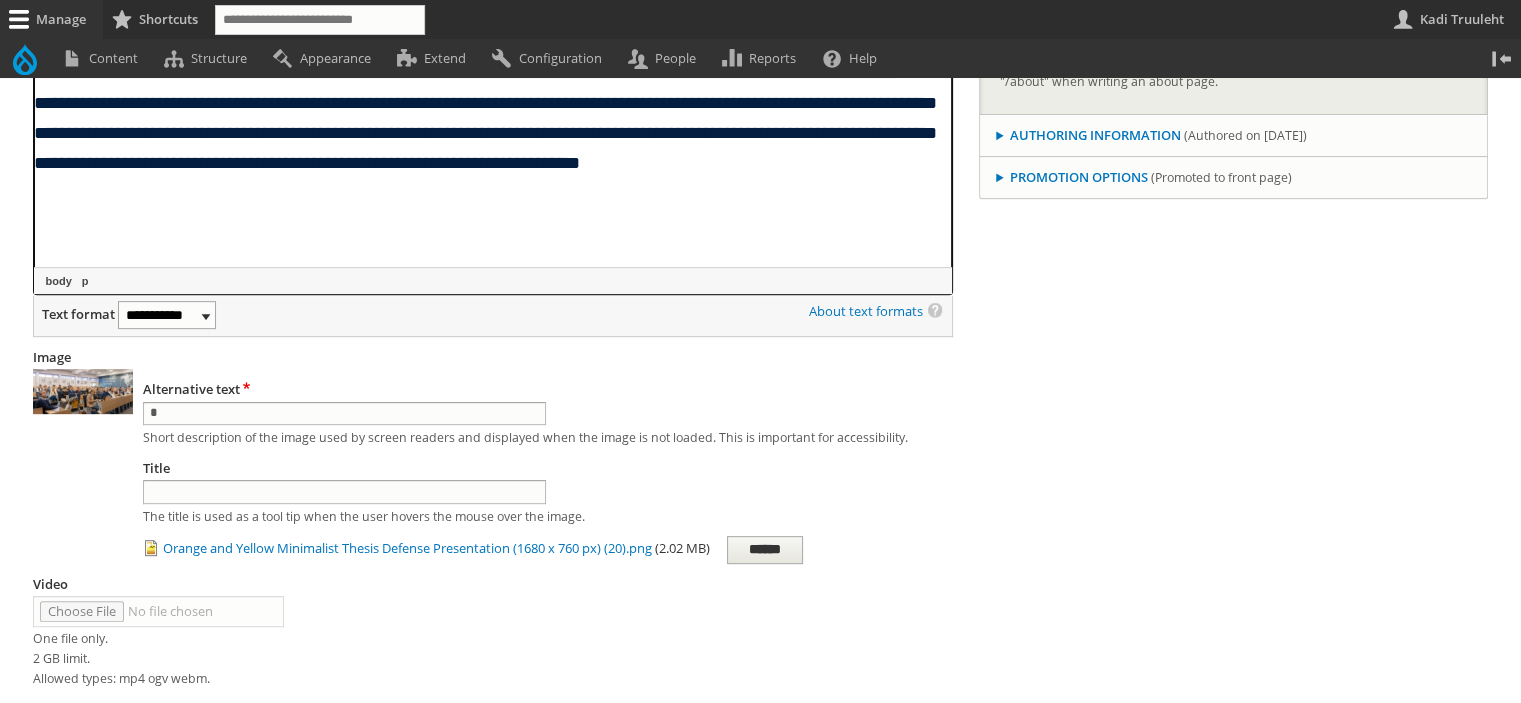 scroll, scrollTop: 532, scrollLeft: 0, axis: vertical 